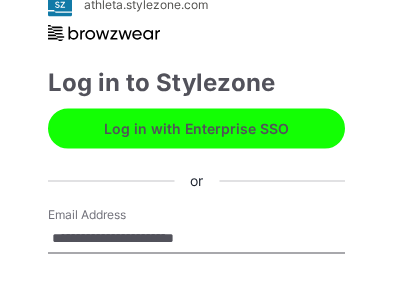 scroll, scrollTop: 0, scrollLeft: 0, axis: both 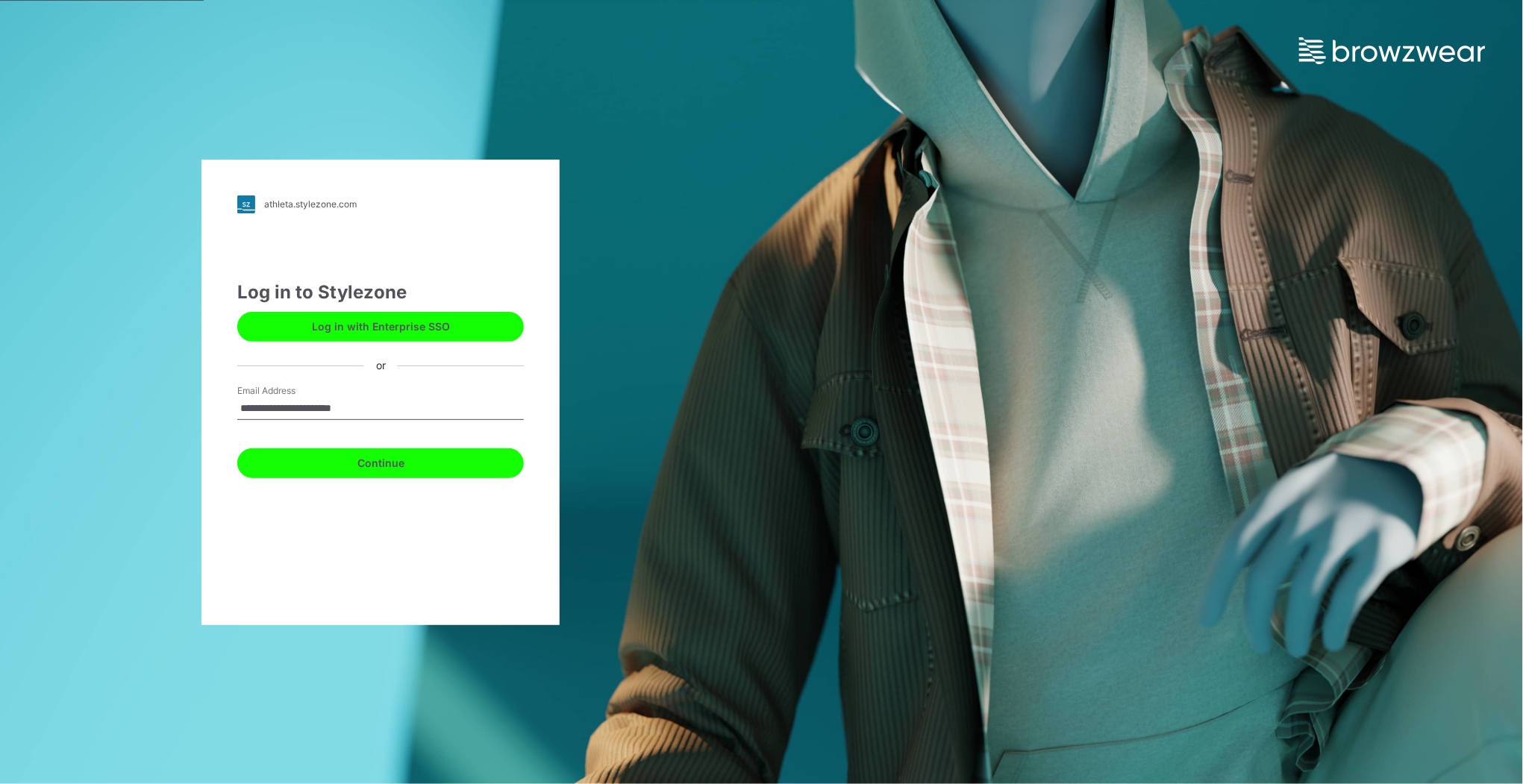 click on "Continue" at bounding box center [381, 463] 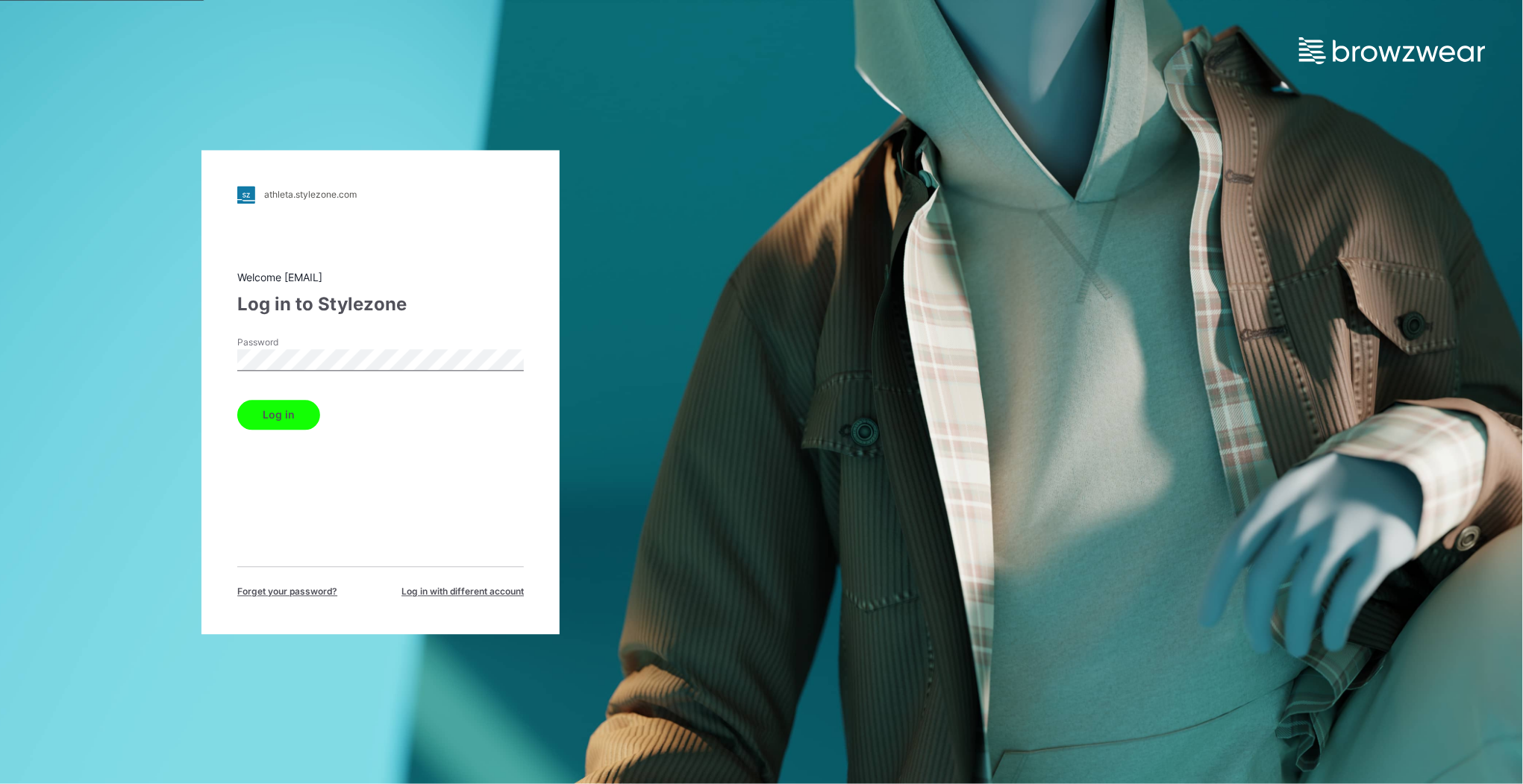 click on "Log in" at bounding box center [278, 415] 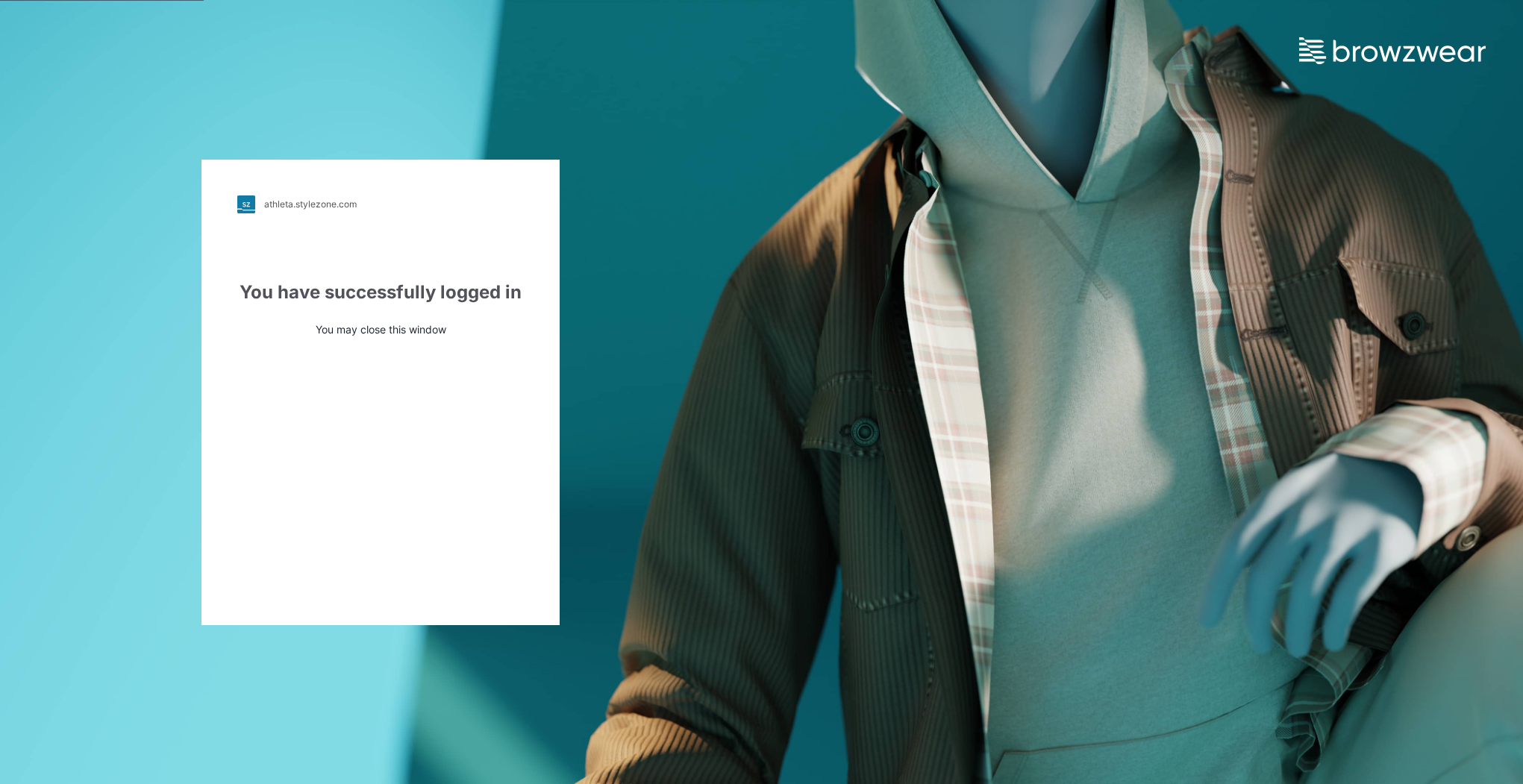 scroll, scrollTop: 0, scrollLeft: 0, axis: both 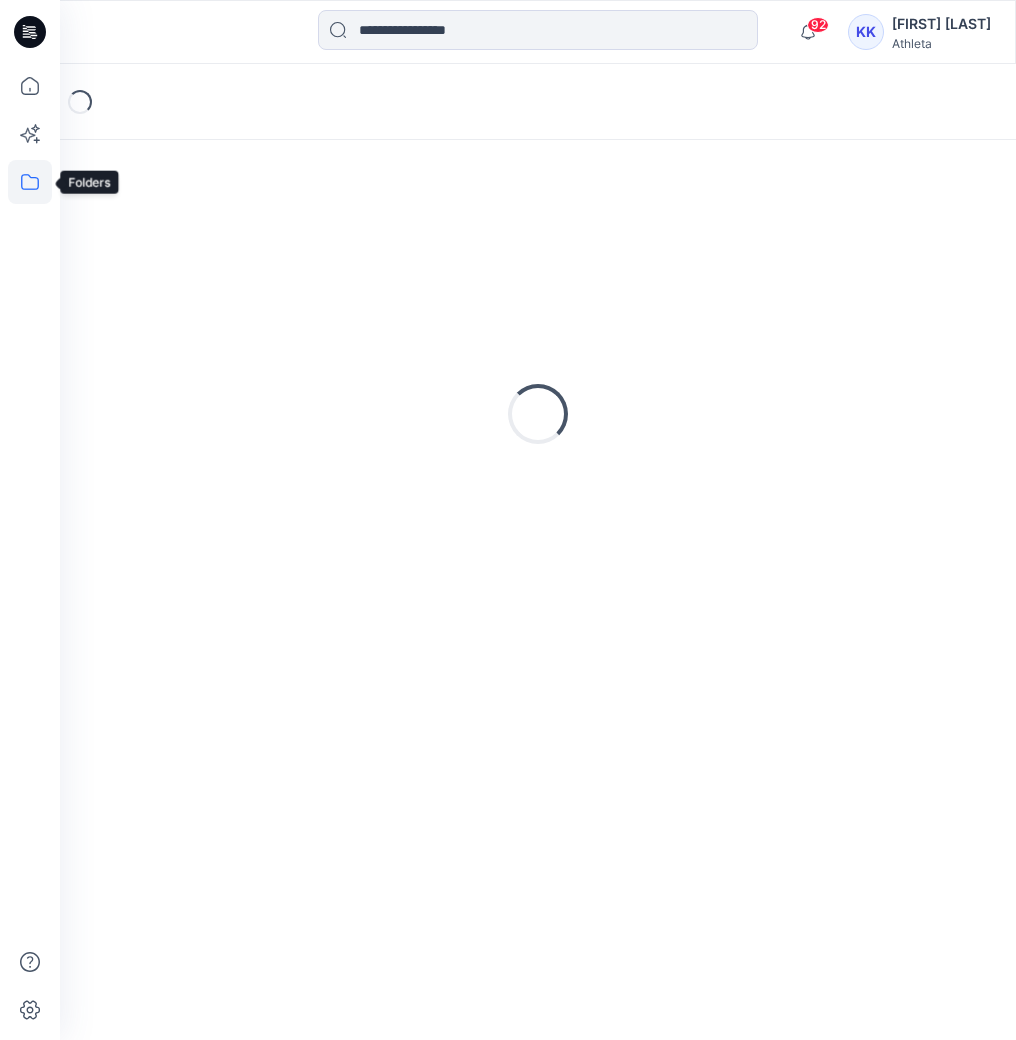 click 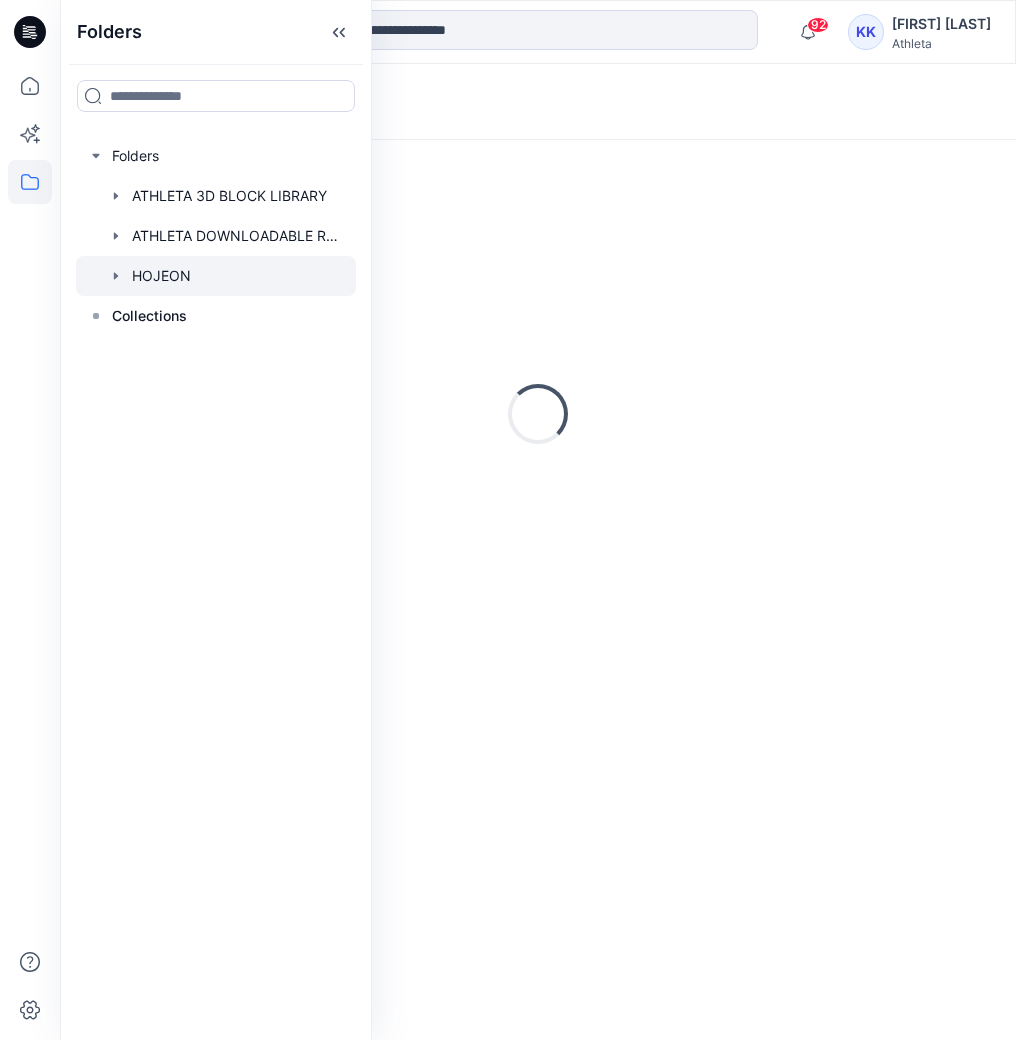 drag, startPoint x: 168, startPoint y: 191, endPoint x: 180, endPoint y: 277, distance: 86.833176 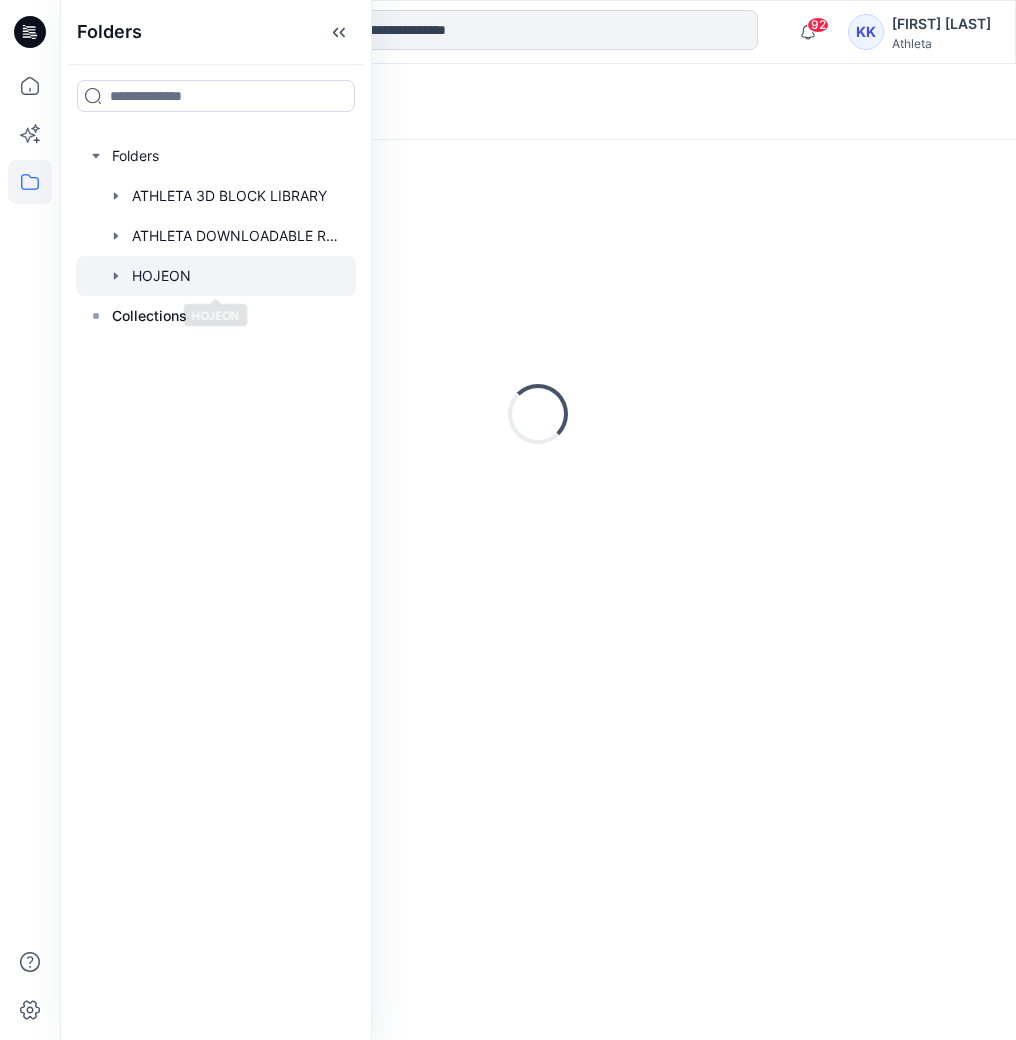 click at bounding box center [216, 276] 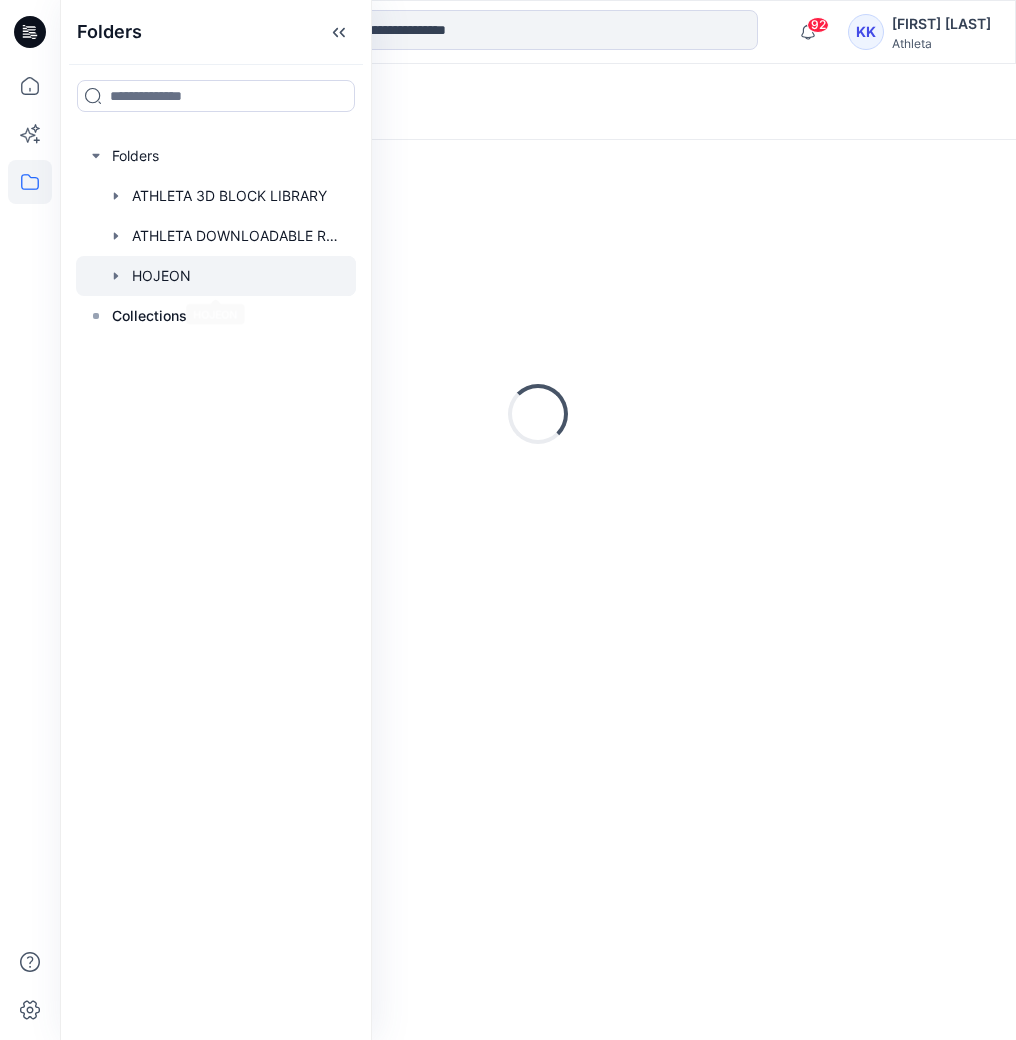 click at bounding box center (216, 276) 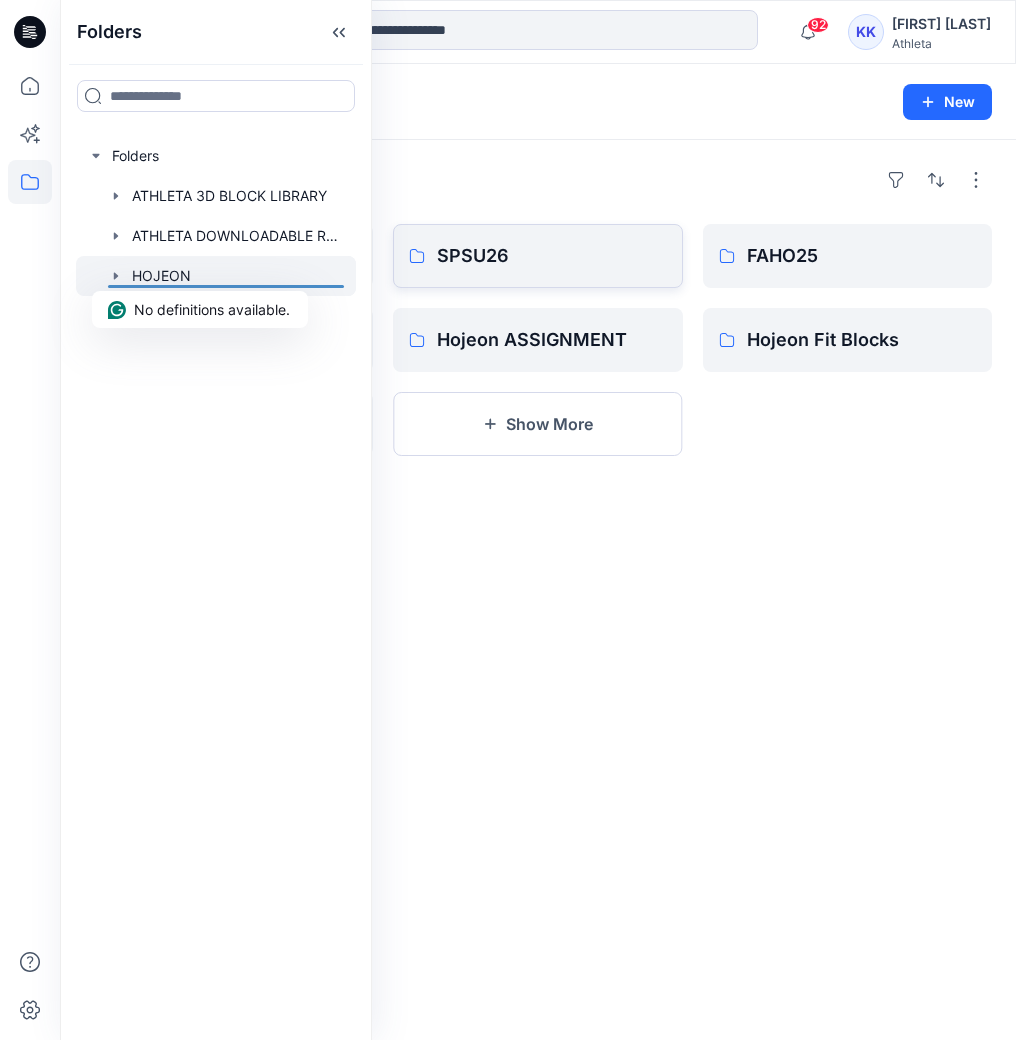 drag, startPoint x: 180, startPoint y: 277, endPoint x: 476, endPoint y: 263, distance: 296.3309 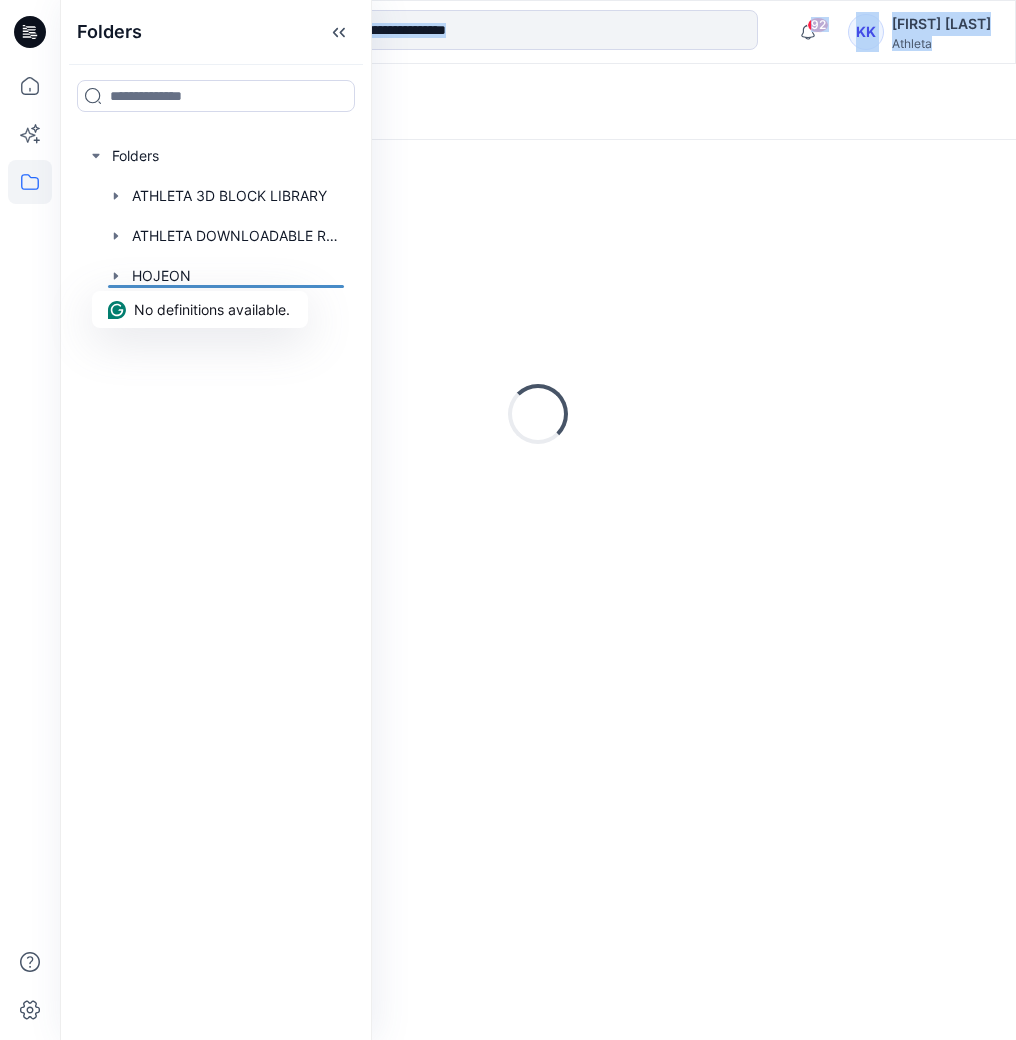 click on "Loading..." at bounding box center (538, 414) 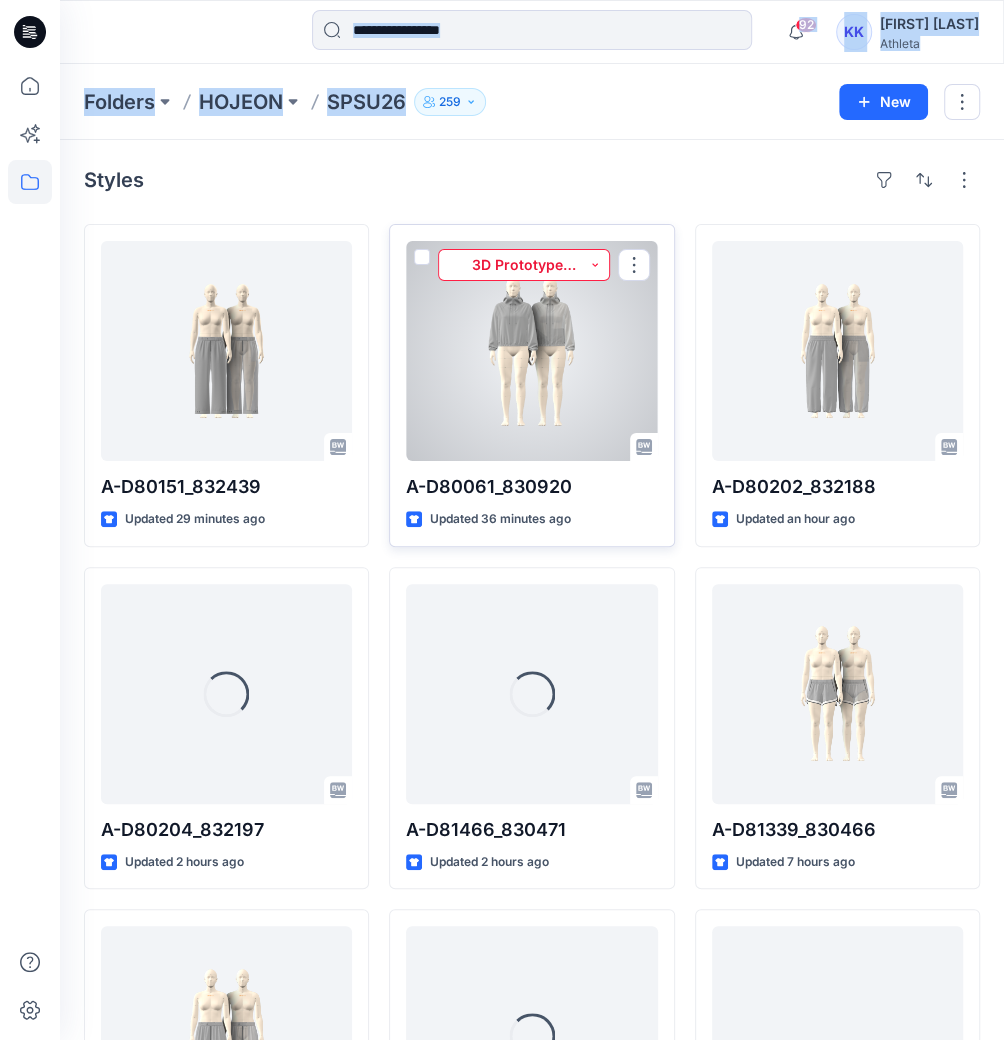 drag, startPoint x: 476, startPoint y: 263, endPoint x: 595, endPoint y: 269, distance: 119.15116 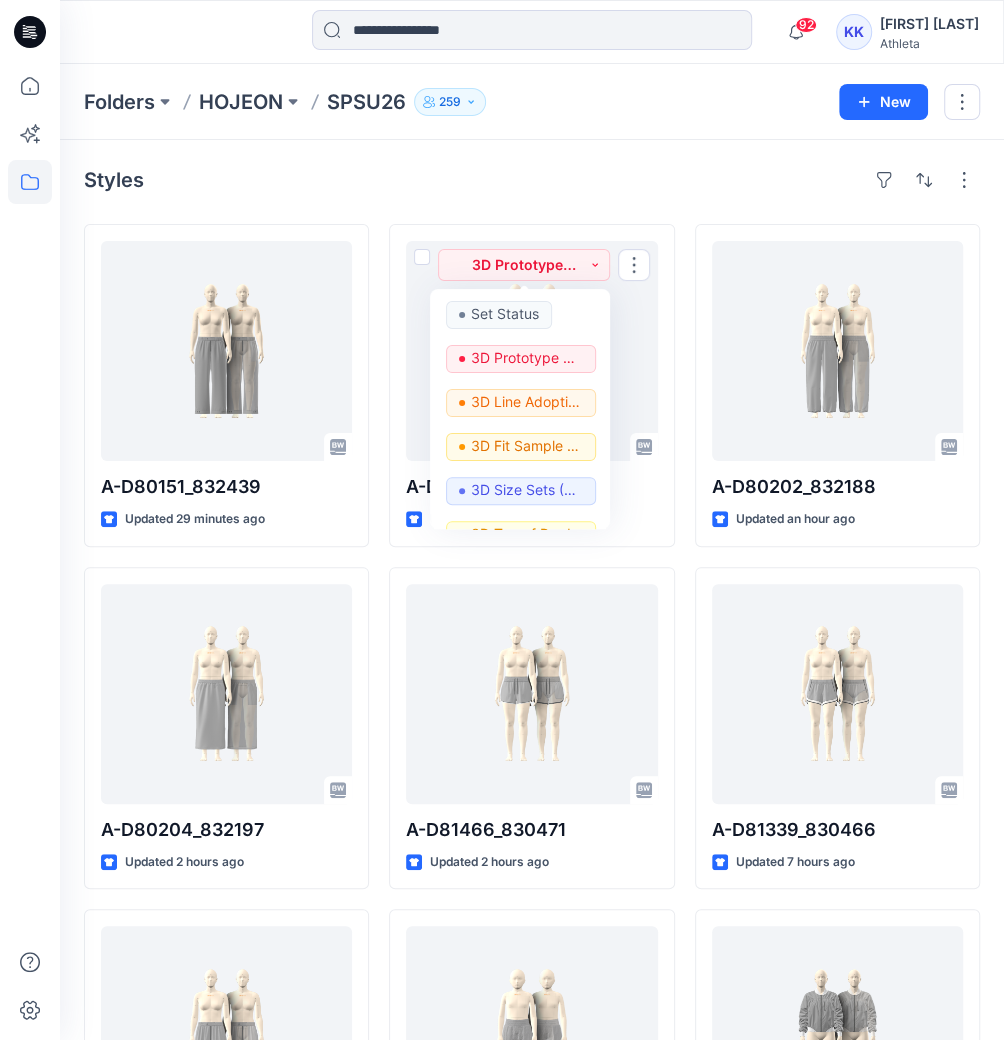 click on "A-D80061_830920 Updated 36 minutes ago 3D Prototype Sample(vendor) Set Status 3D Prototype Sample(vendor) 3D Line Adoption Sample (Vendor) 3D Fit Sample (Vendor) 3D Size Sets (Vendor) 3D Top of Production (Vendor) 3D Block Fit Sample (Vendor) 3D FIT BLOCK APPROVED 3D BULLSEYE ***RESOURCE*** TEST FILE A-D81466_830471 Updated 2 hours ago A-D72936_815009 Updated 2 months ago A-D73032_814738 Updated 2 months ago" at bounding box center [531, 899] 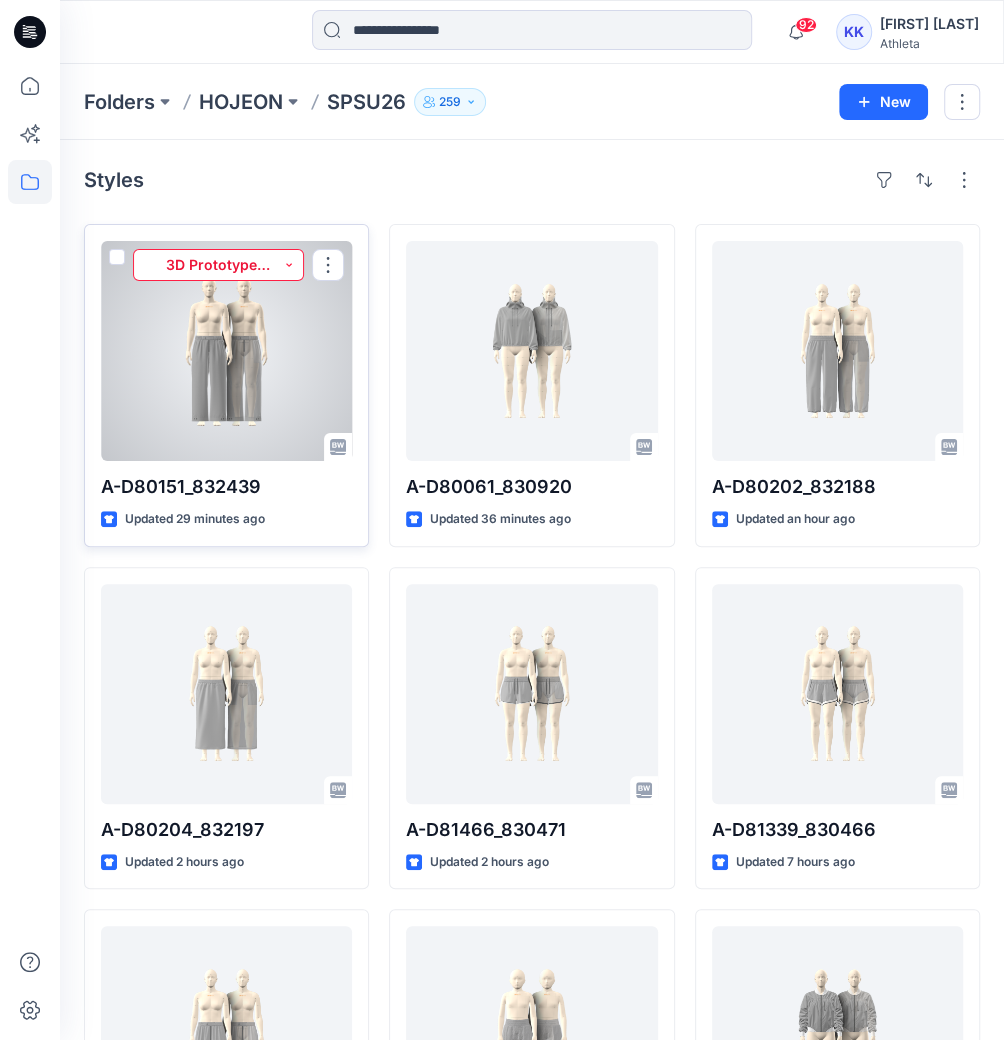 click on "3D Prototype Sample(vendor)" at bounding box center (218, 265) 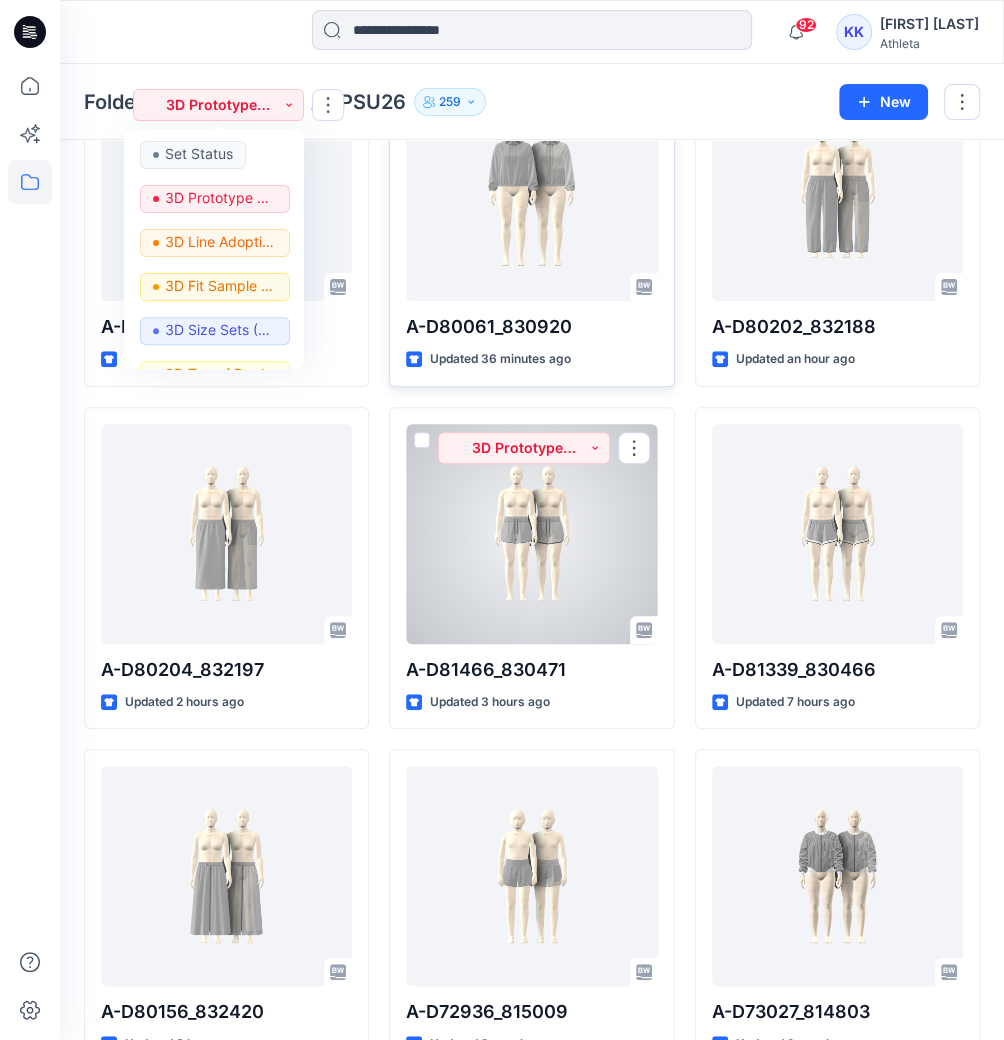 scroll, scrollTop: 240, scrollLeft: 0, axis: vertical 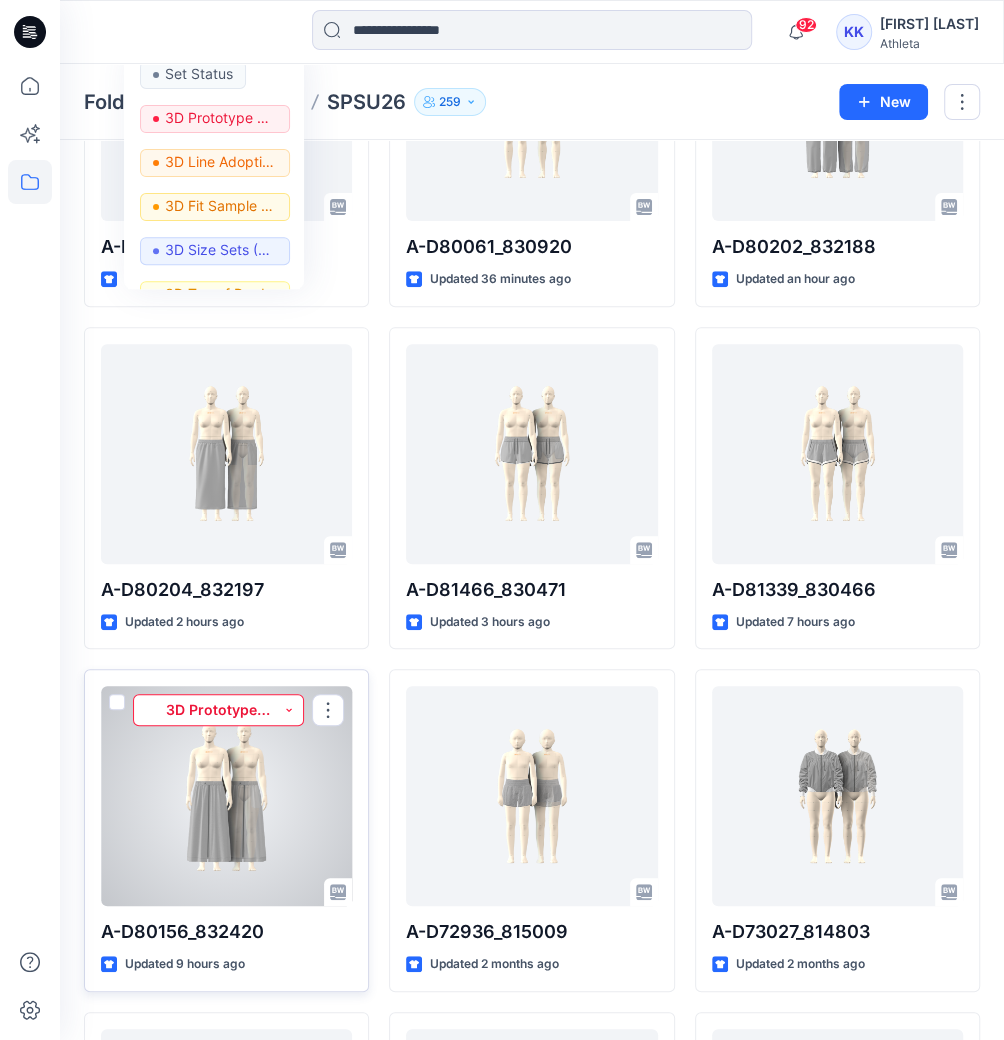 click on "3D Prototype Sample(vendor)" at bounding box center (218, 710) 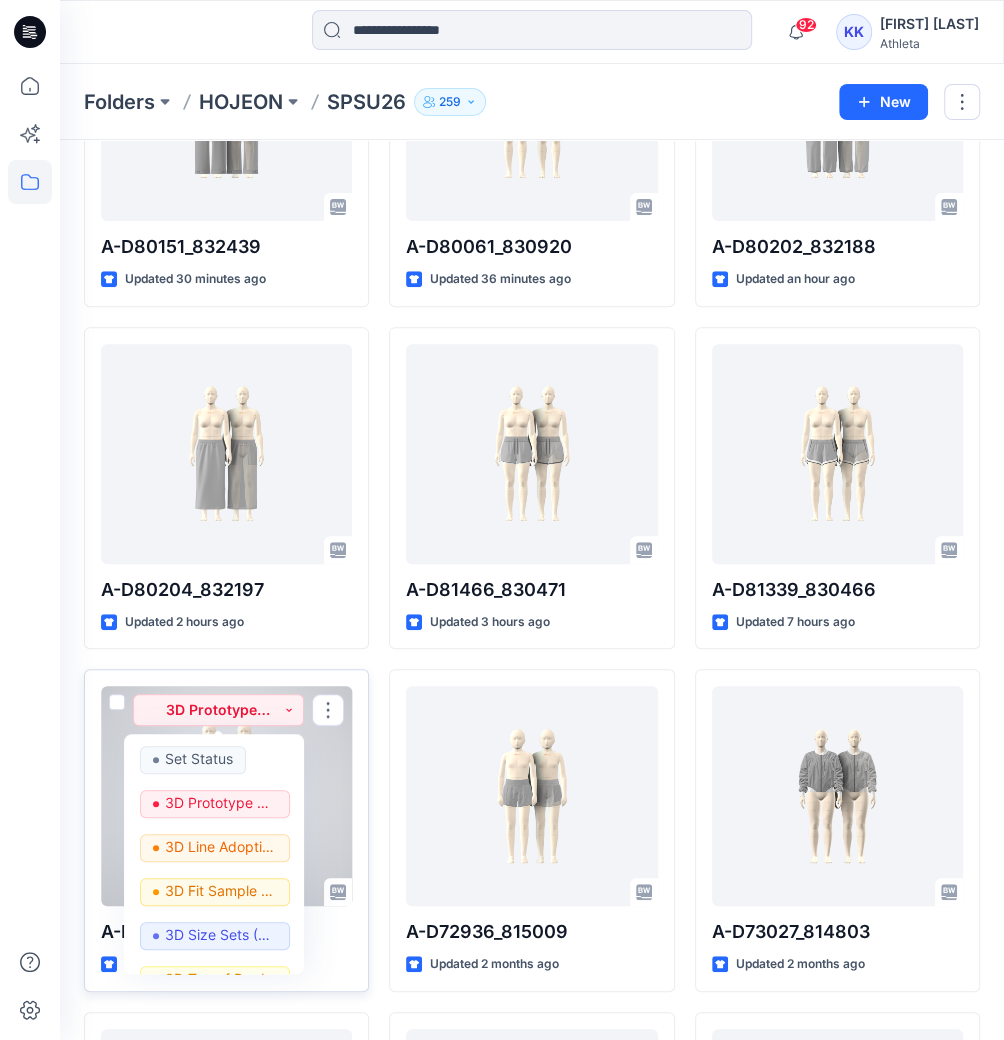 click at bounding box center [226, 796] 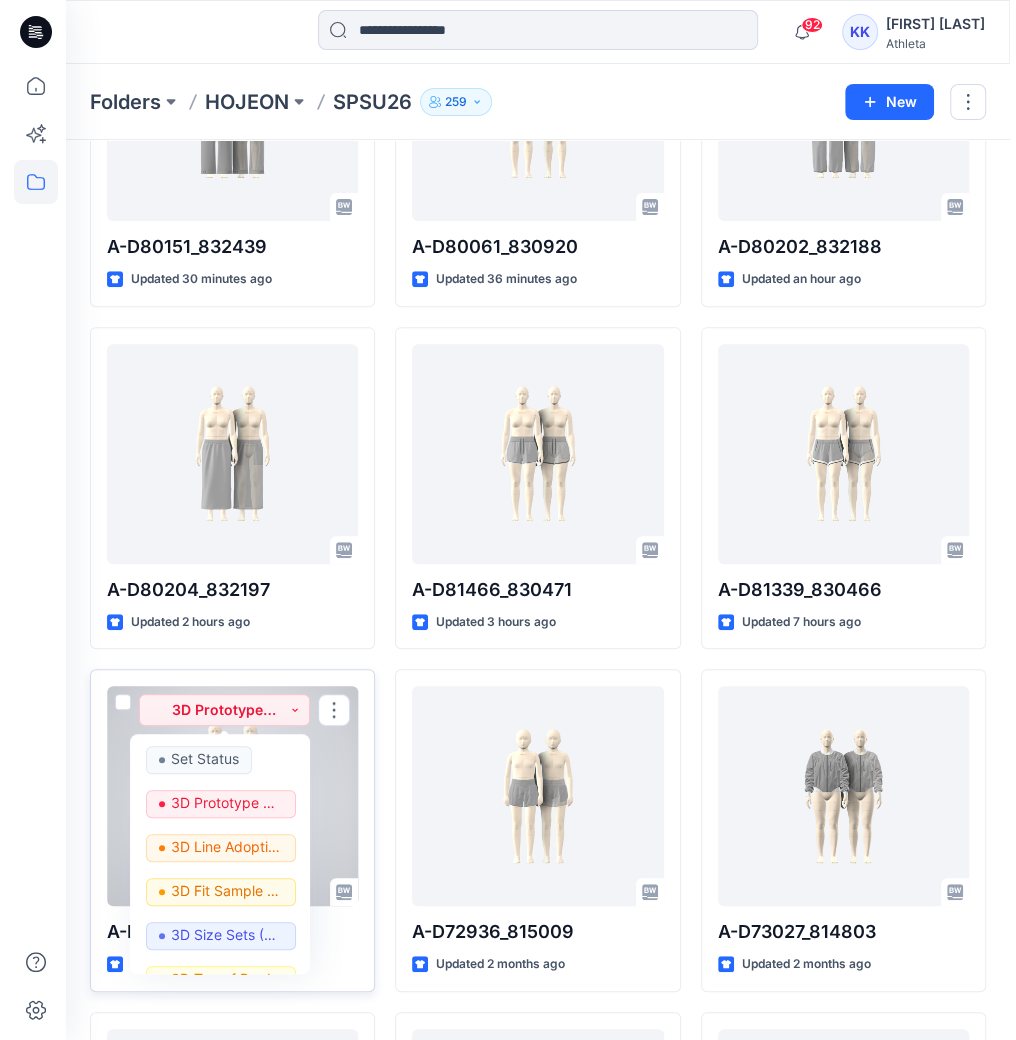 scroll, scrollTop: 0, scrollLeft: 0, axis: both 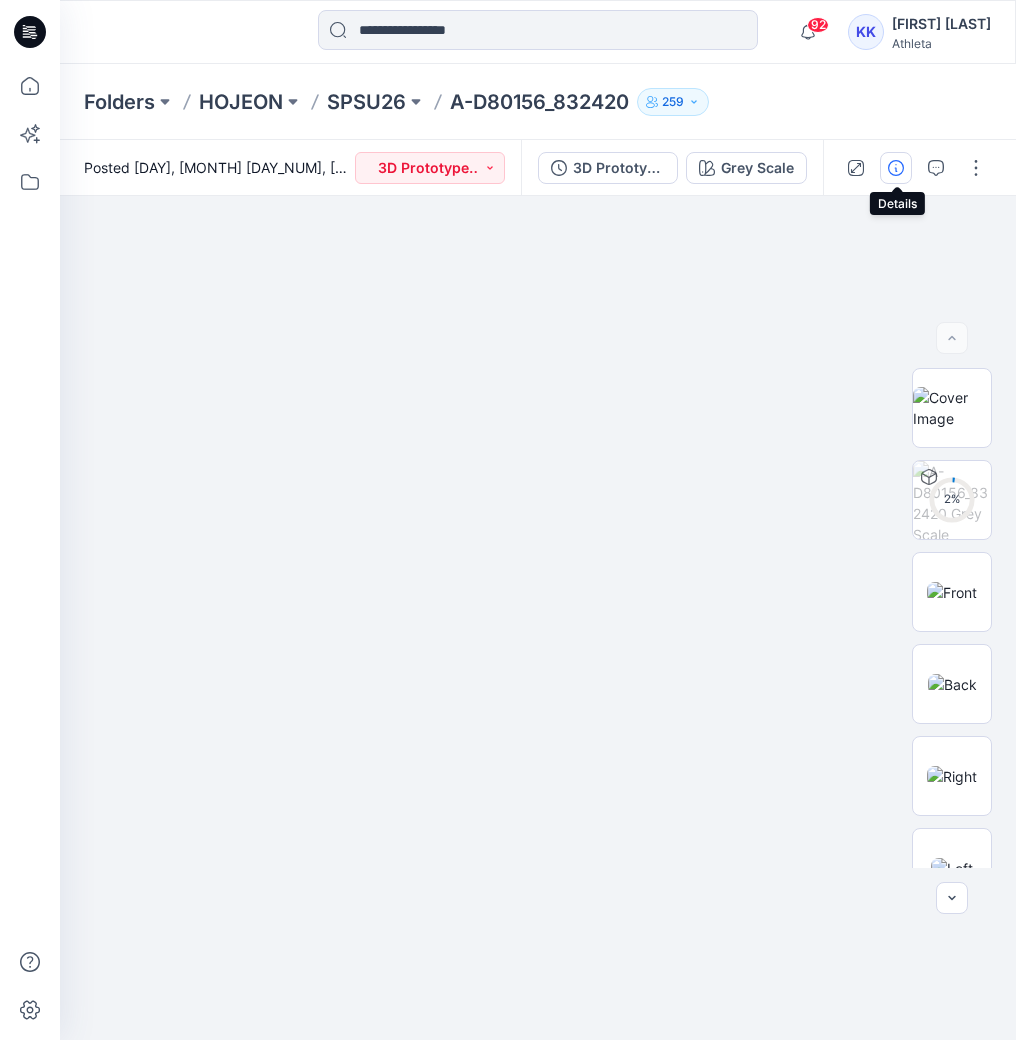 click 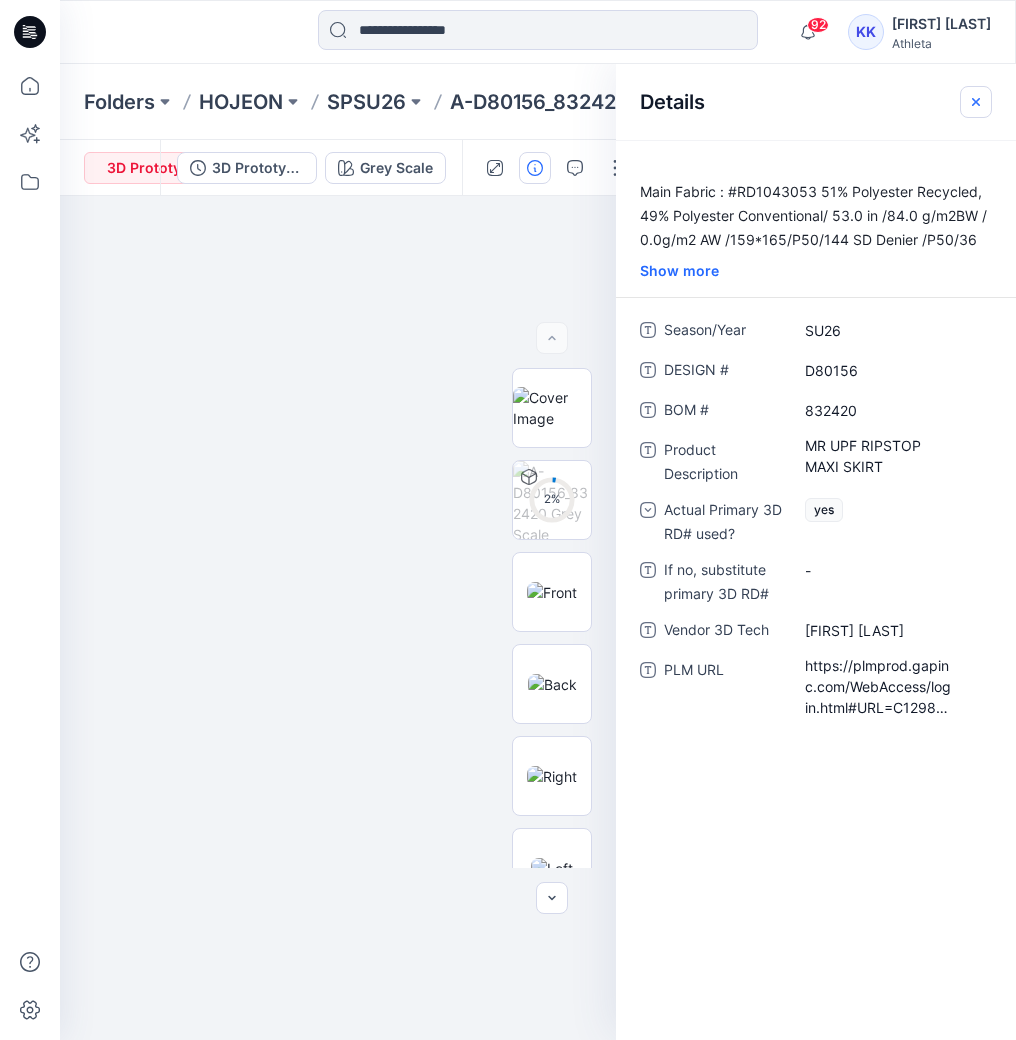 click 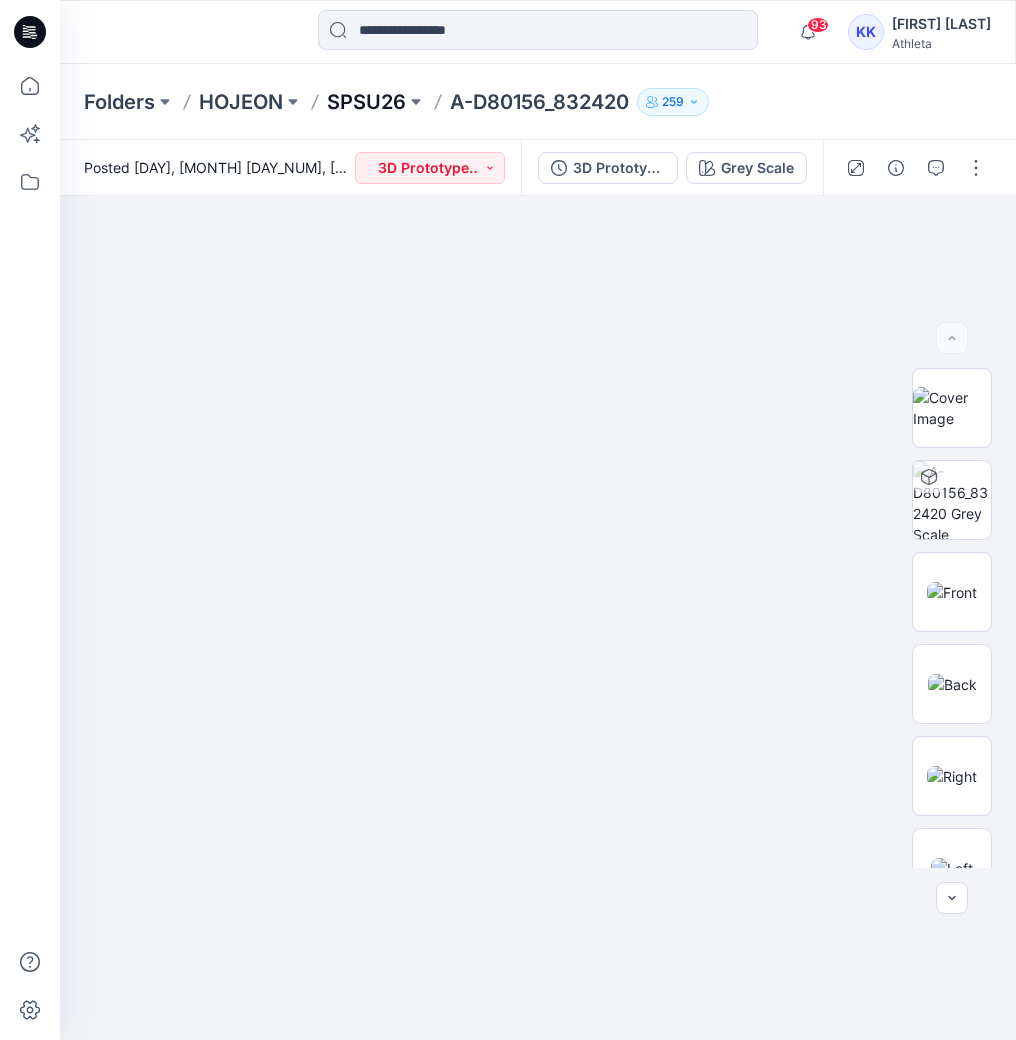 click on "SPSU26" at bounding box center (366, 102) 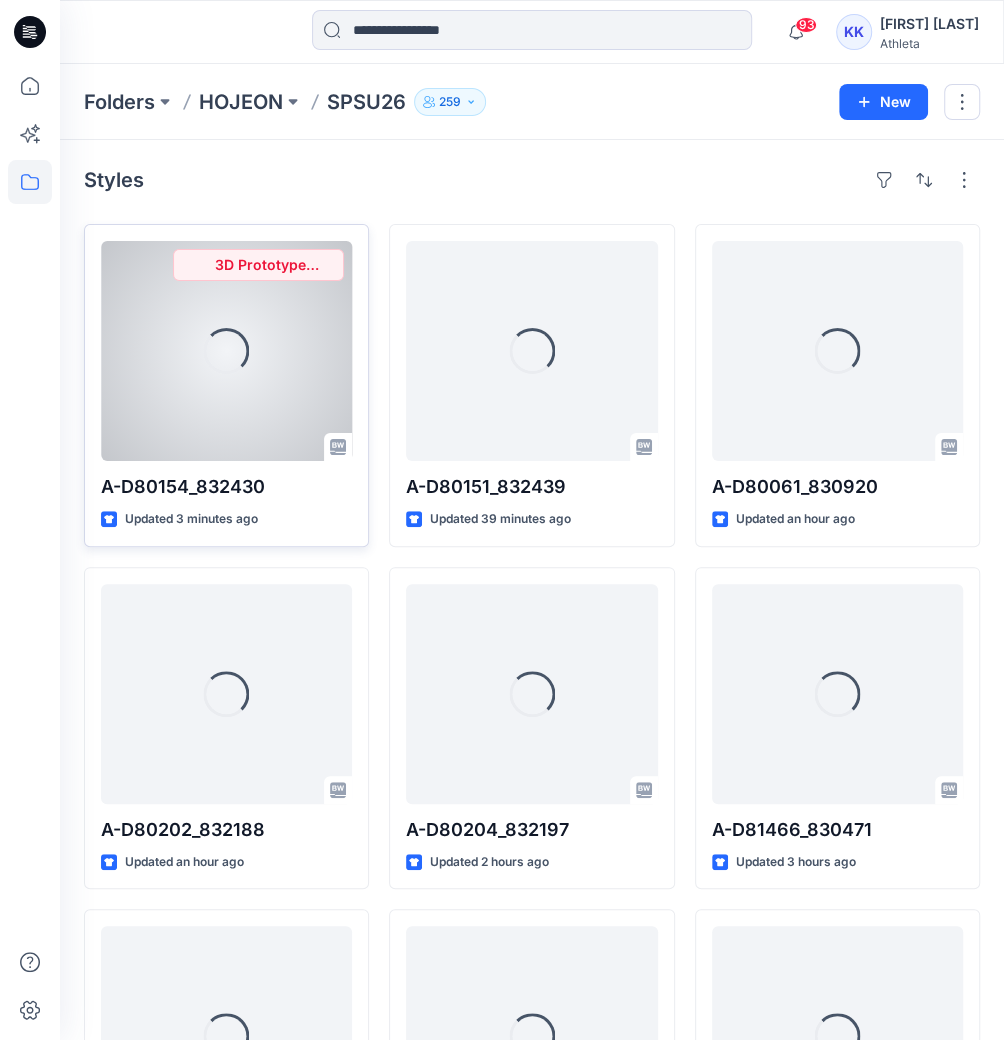 click on "Loading..." at bounding box center (226, 351) 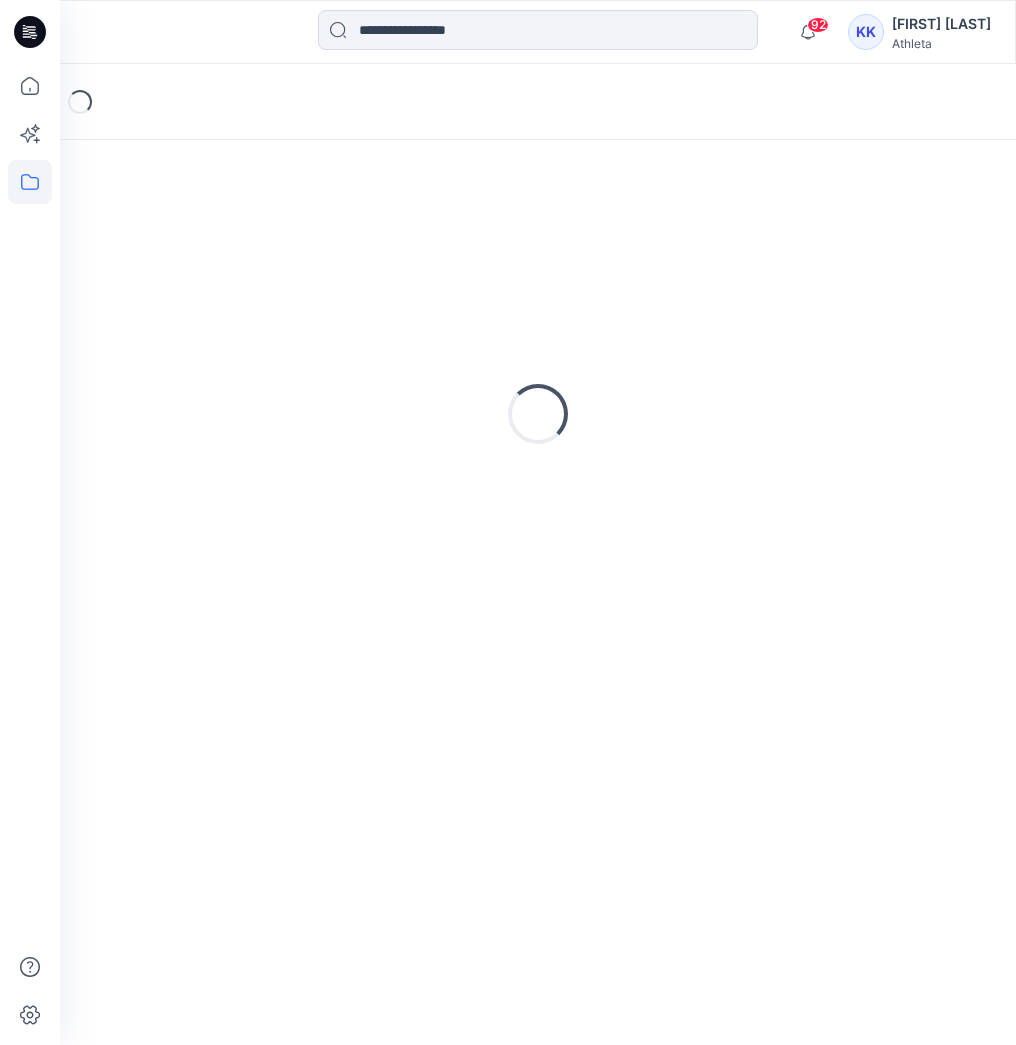 scroll, scrollTop: 0, scrollLeft: 0, axis: both 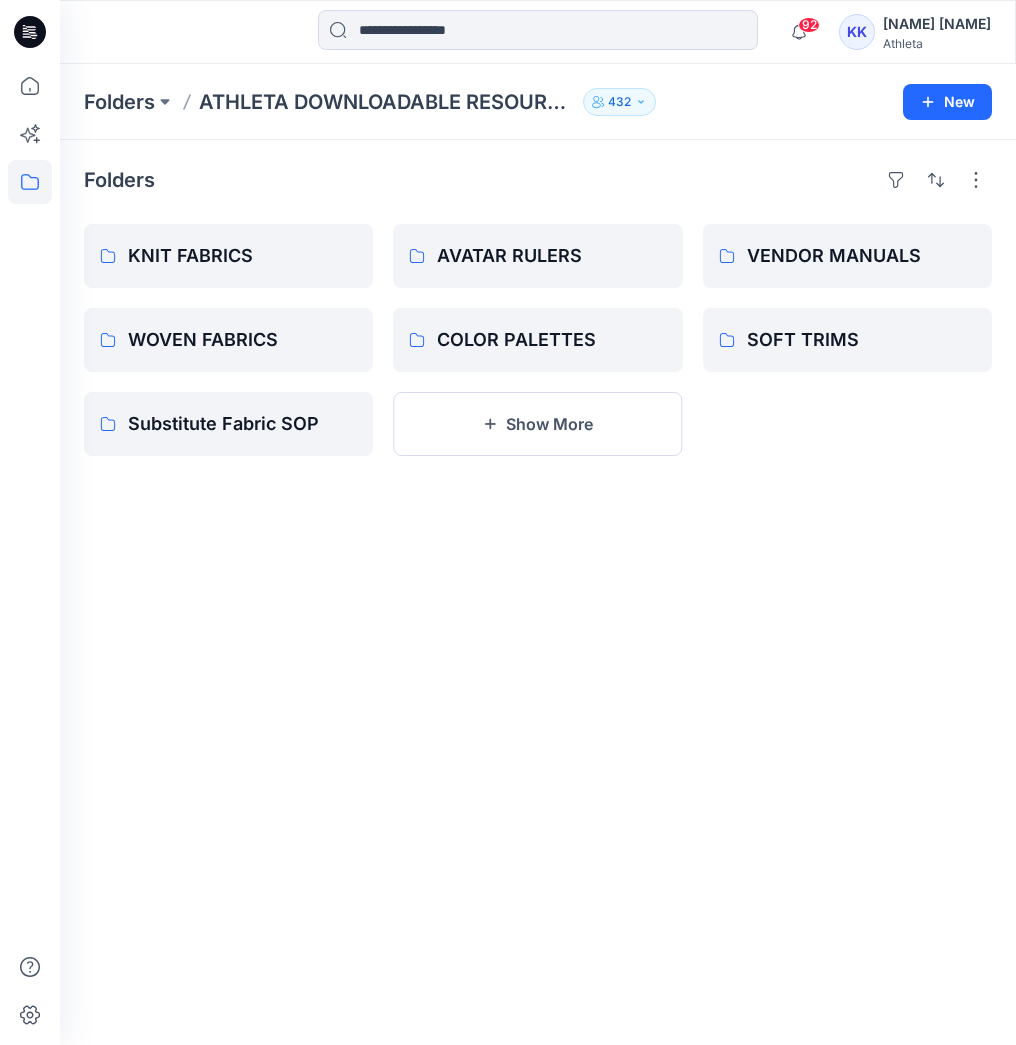 click on "Folders" at bounding box center [119, 102] 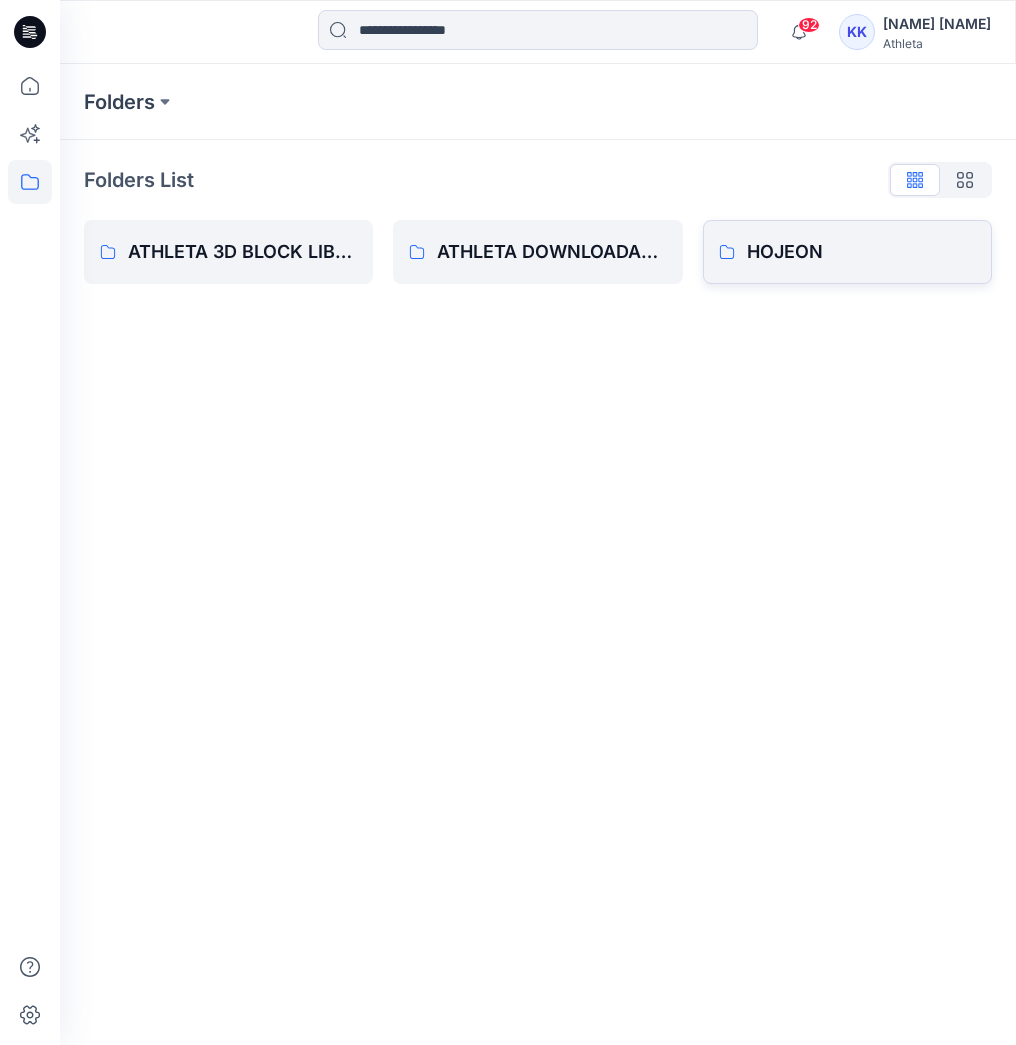 click on "HOJEON" at bounding box center [861, 252] 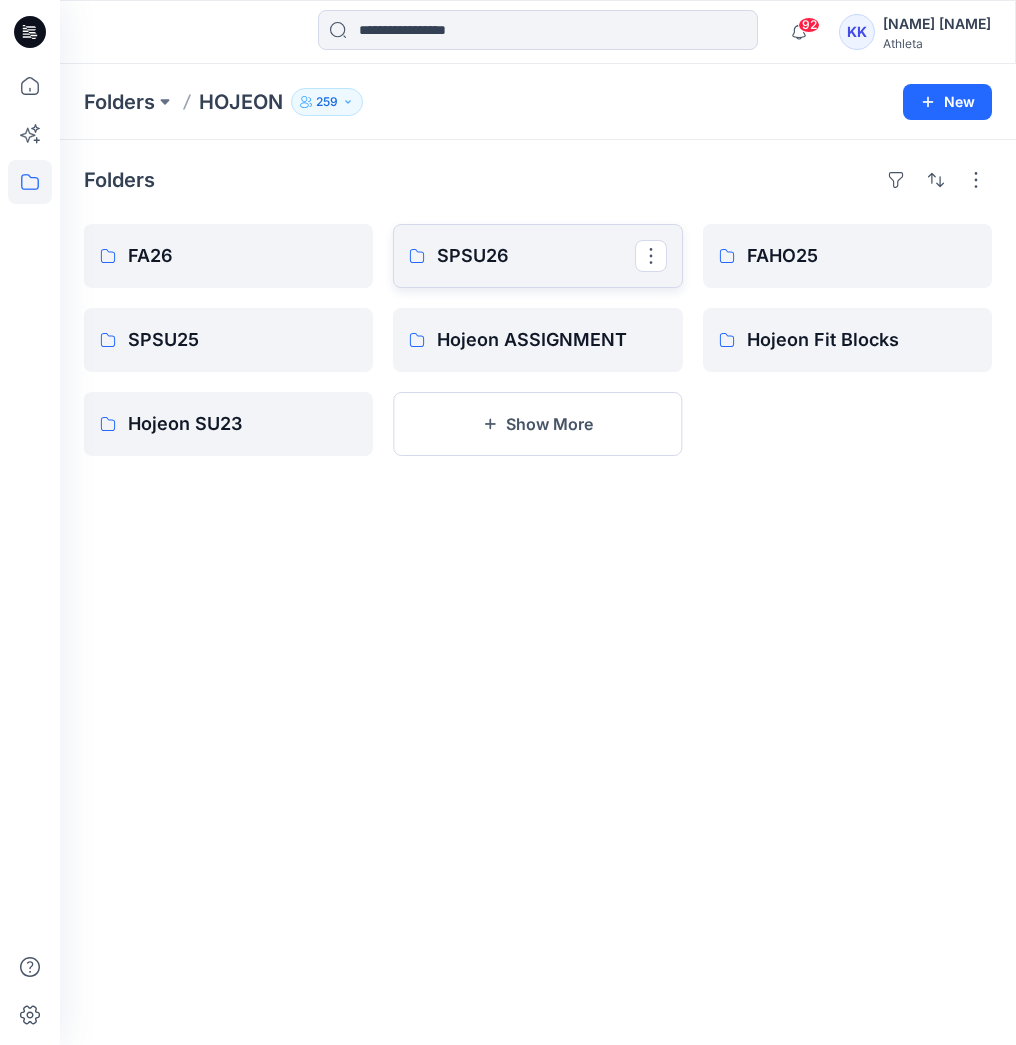 click on "SPSU26" at bounding box center (535, 256) 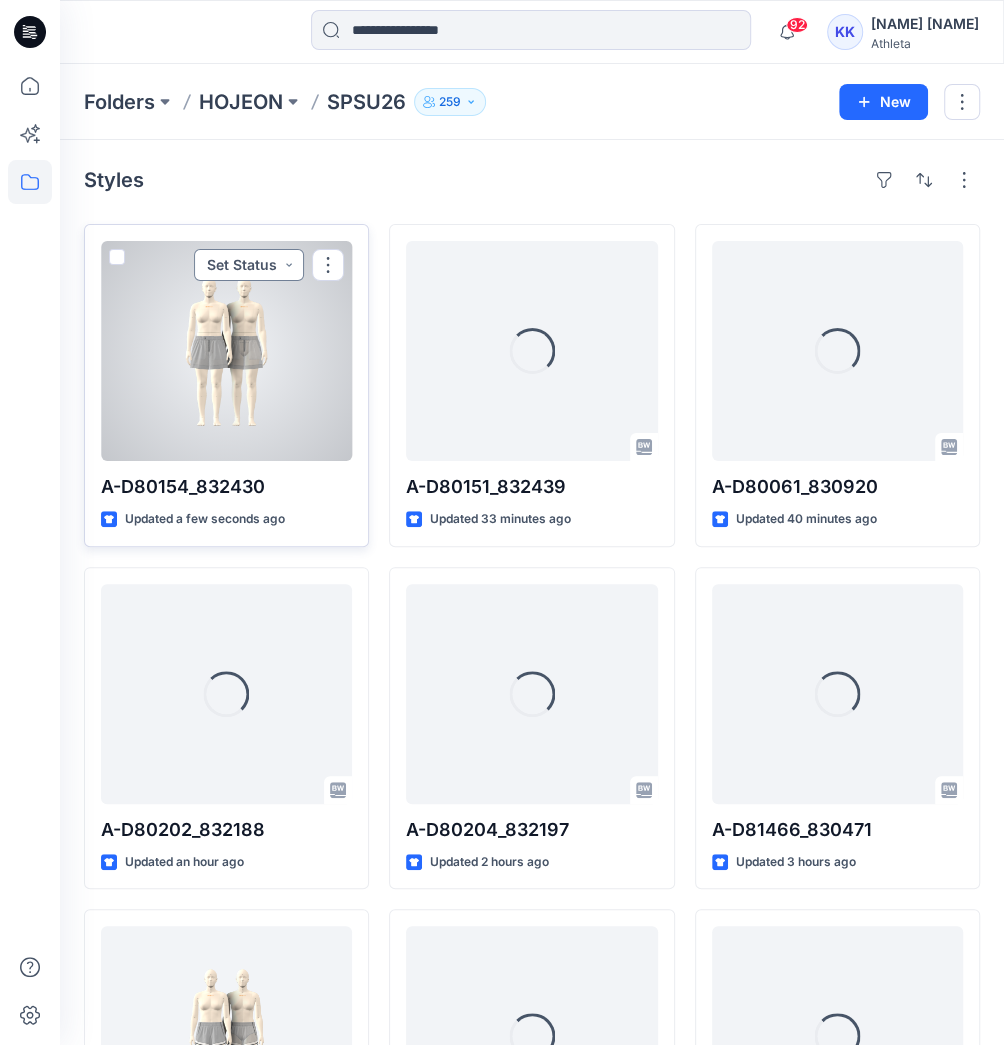 click on "Set Status" at bounding box center [249, 265] 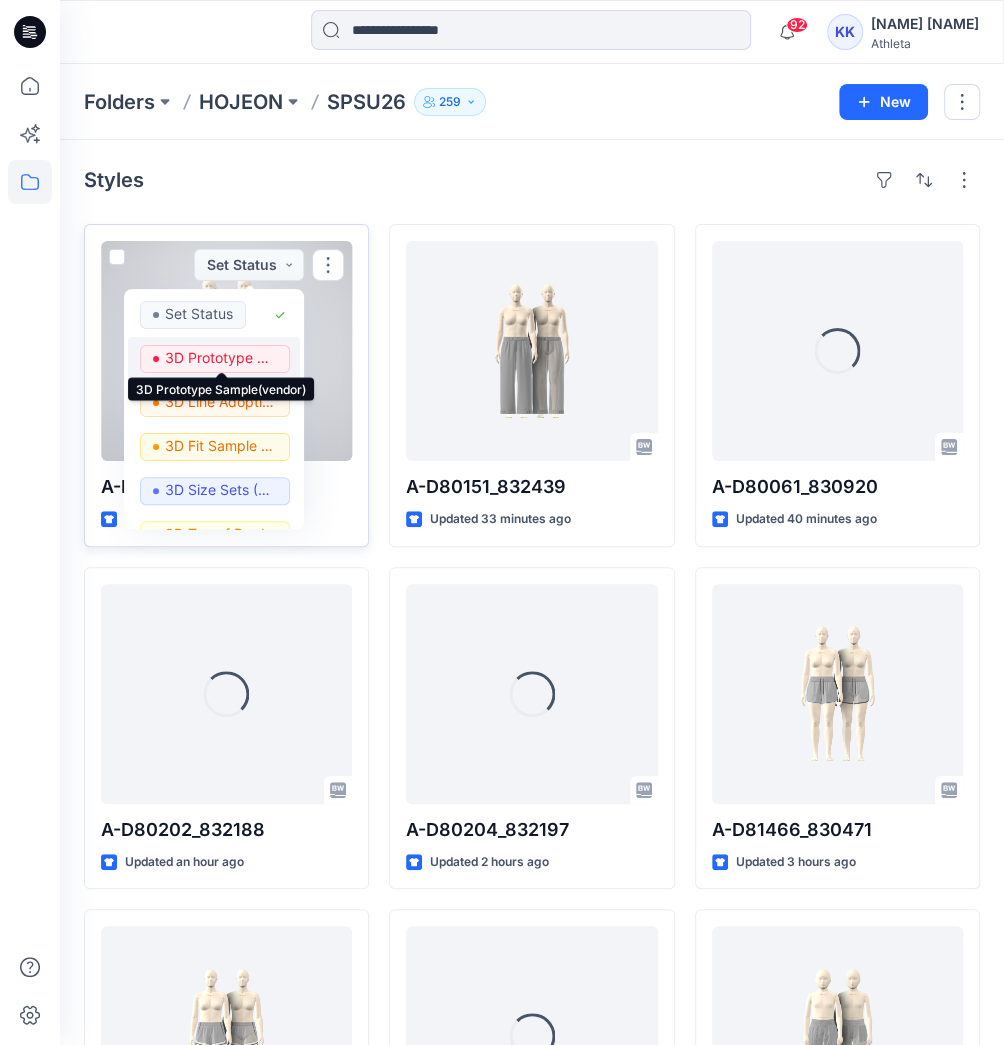 click on "3D Prototype Sample(vendor)" at bounding box center [221, 358] 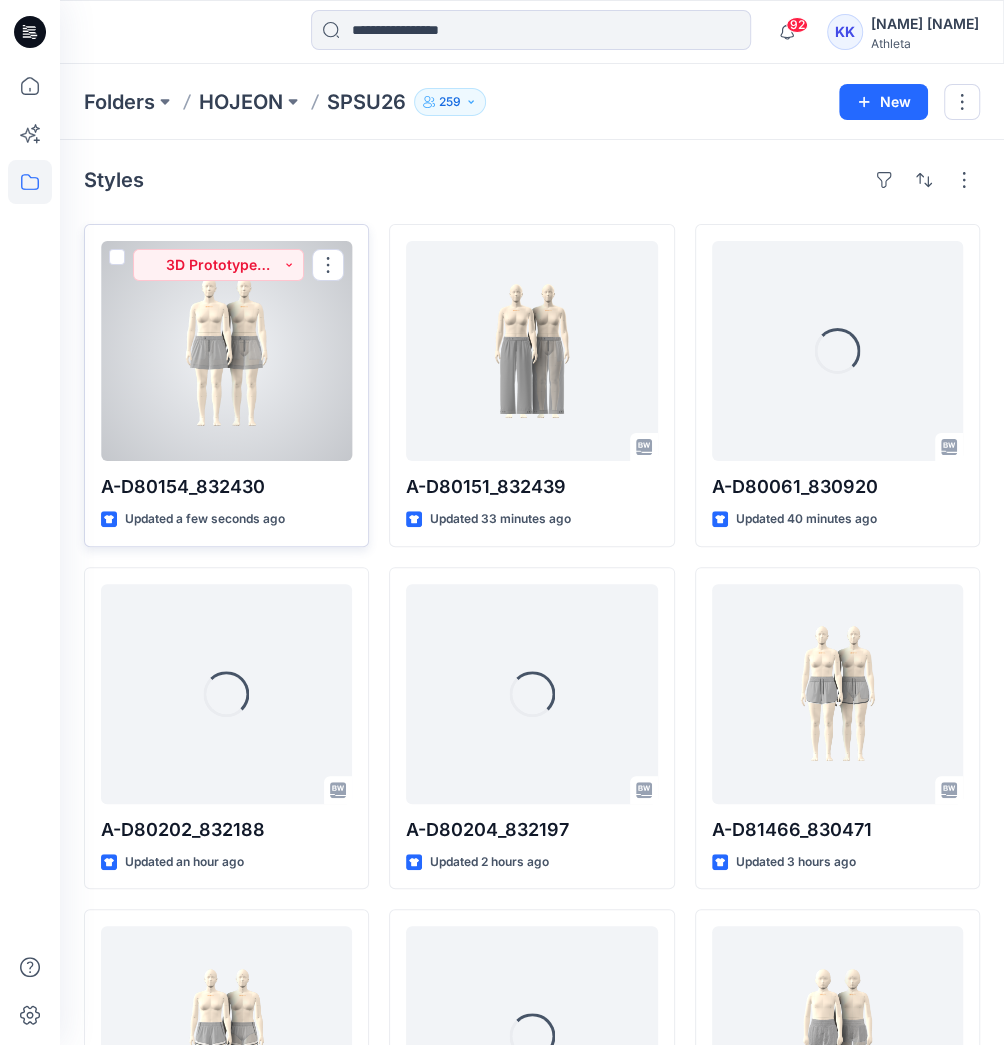 click at bounding box center (226, 351) 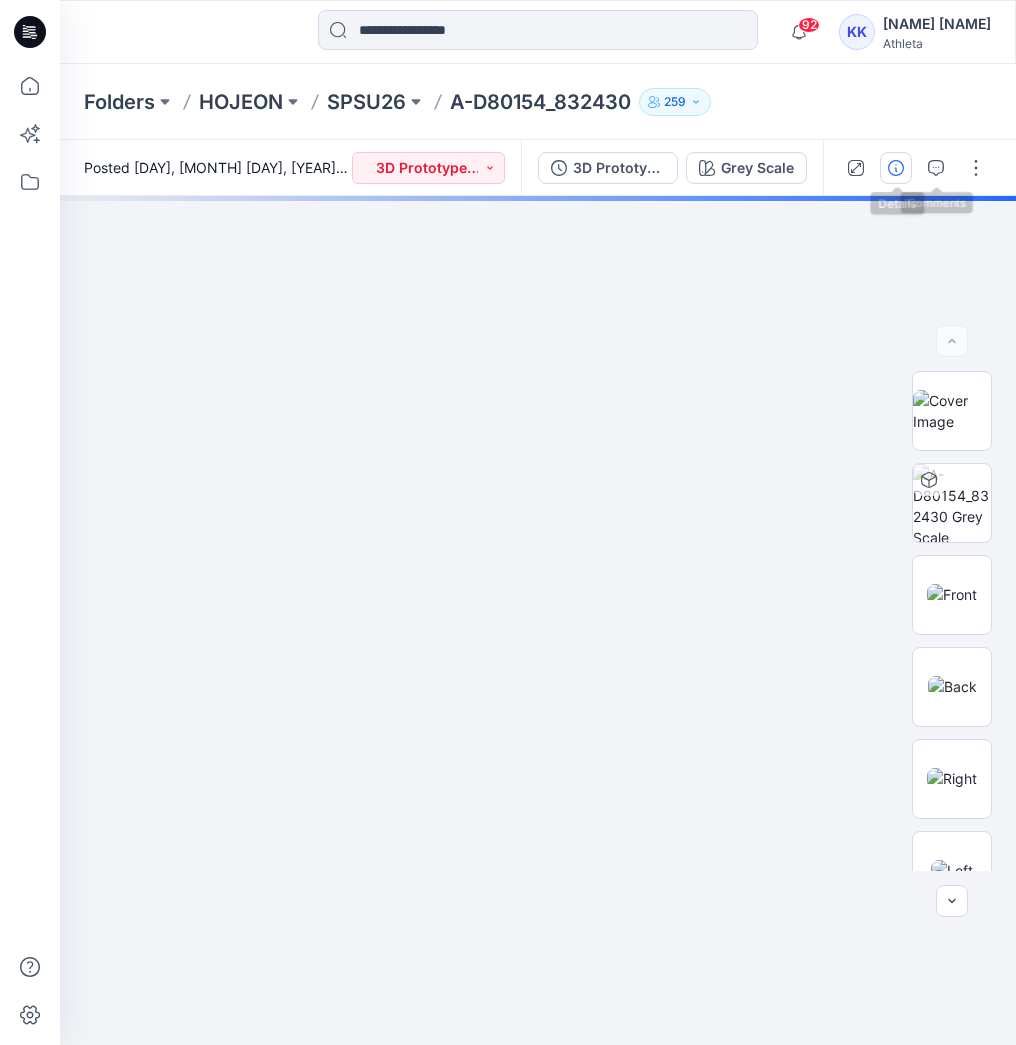click 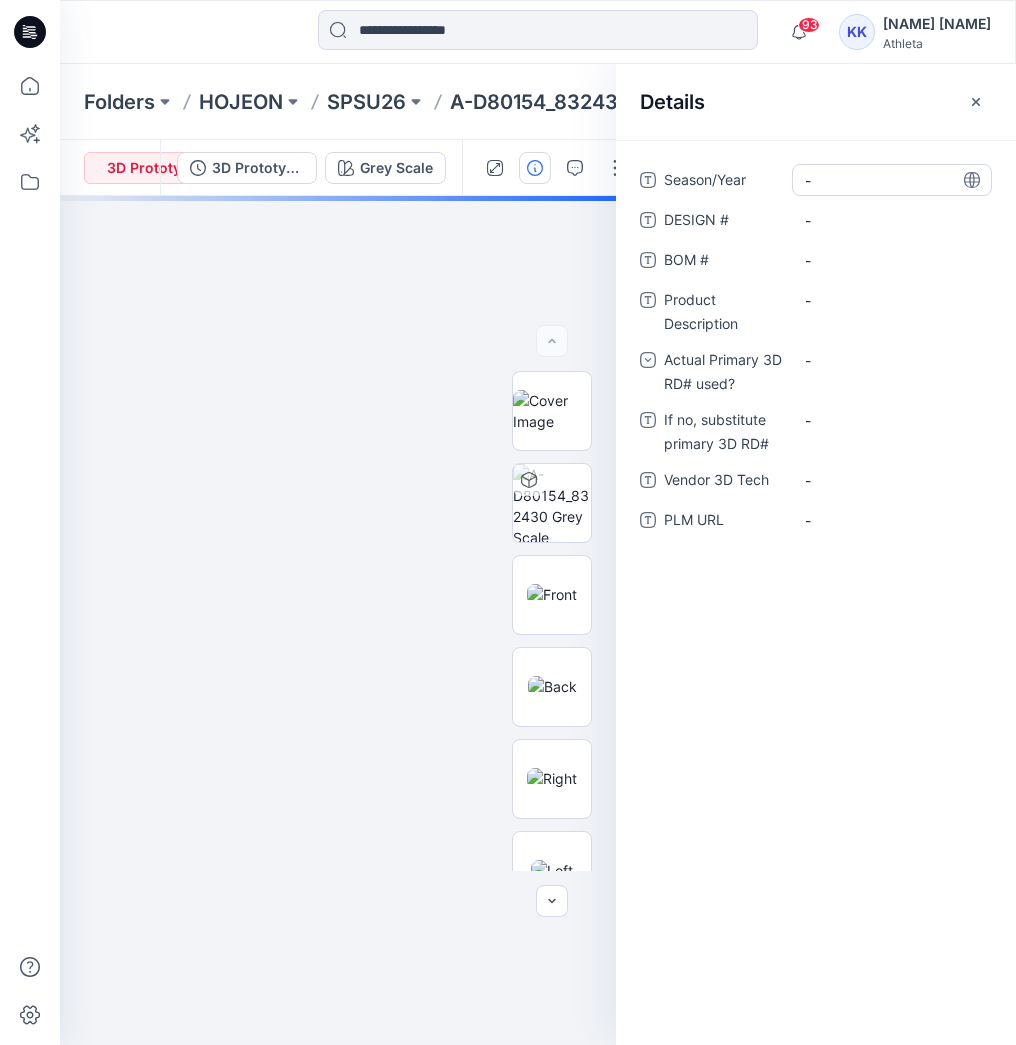 click on "-" at bounding box center [892, 180] 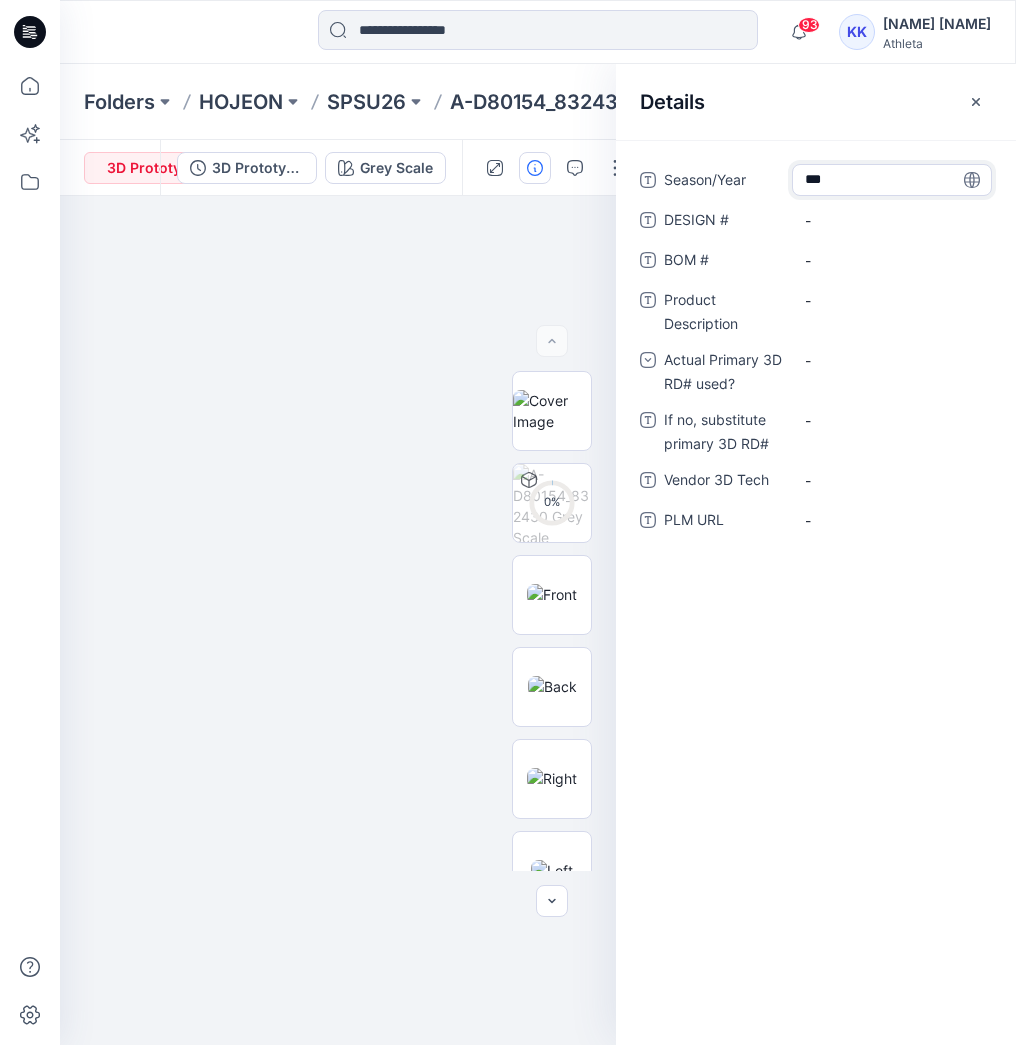 type on "****" 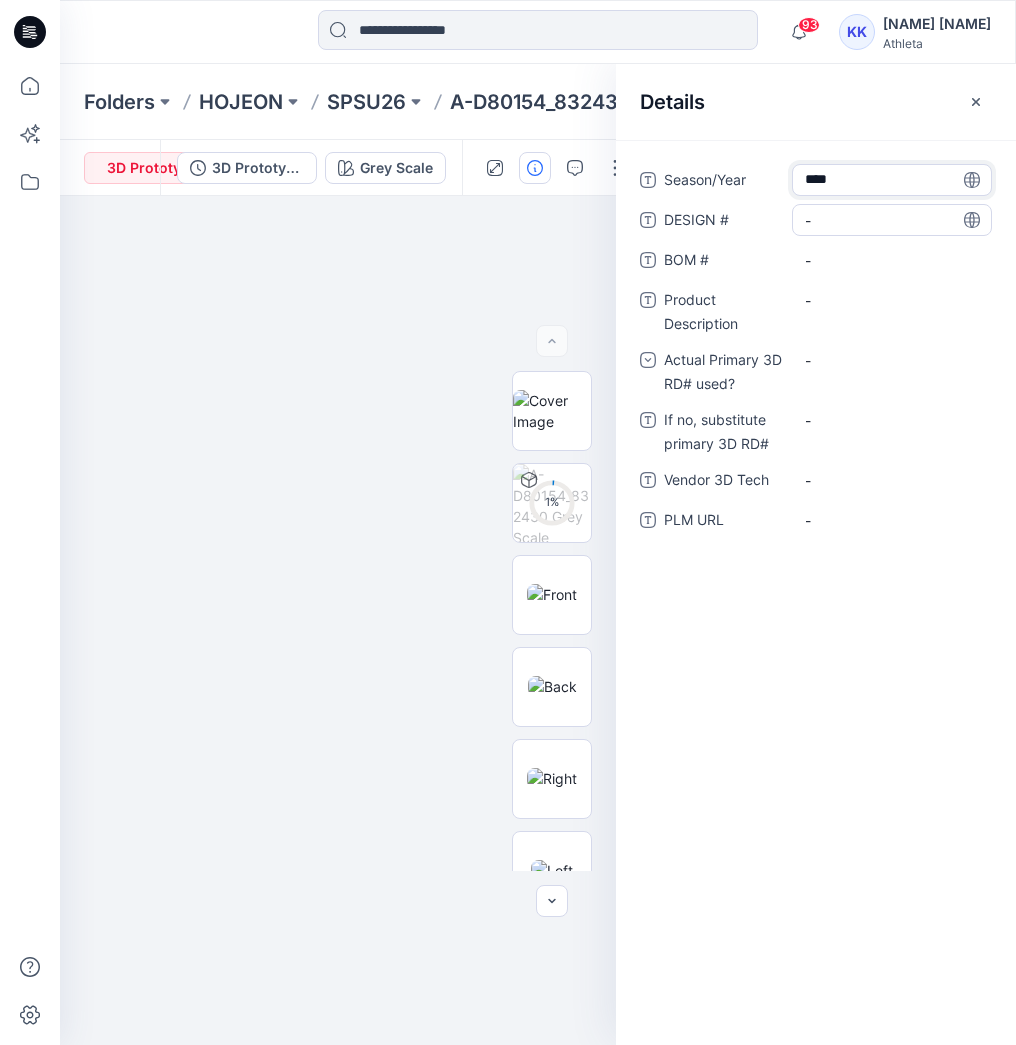 click on "-" at bounding box center [892, 220] 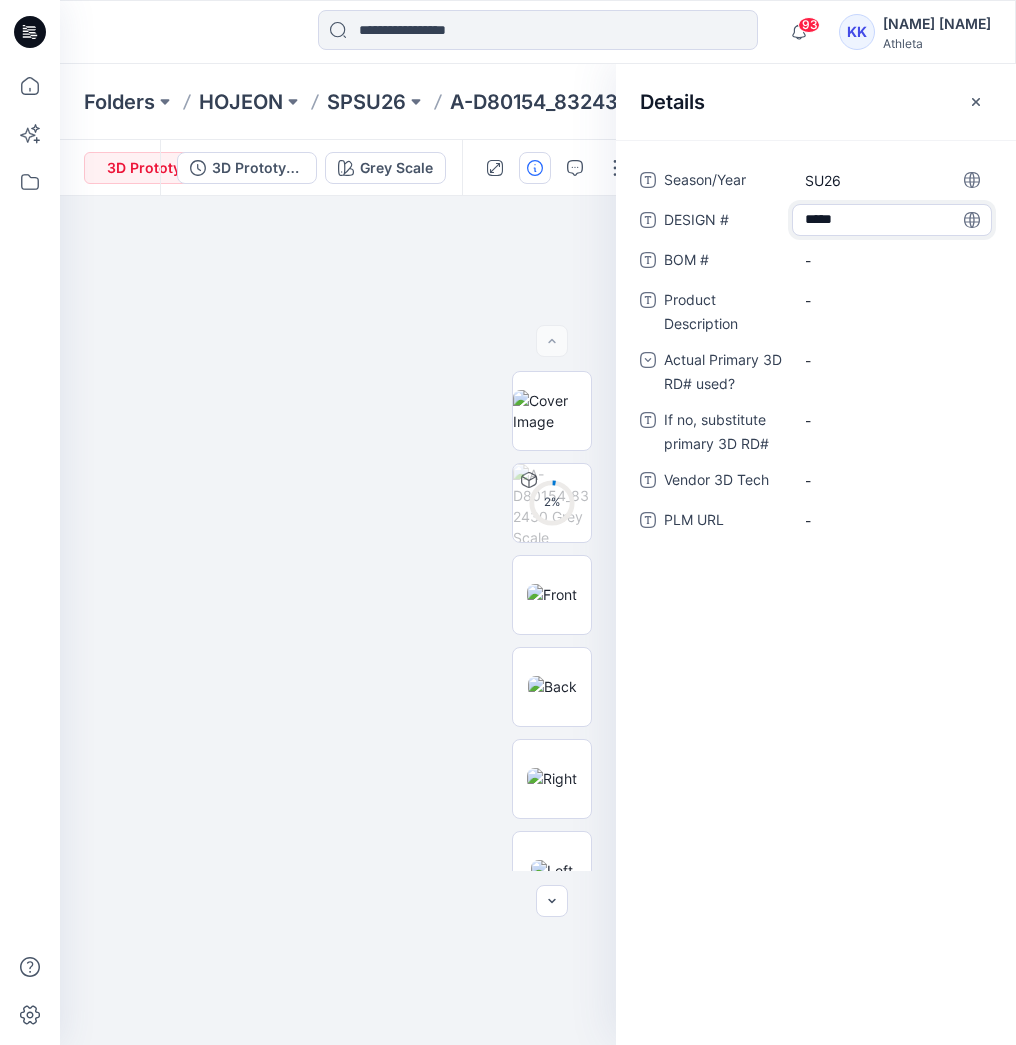 type on "******" 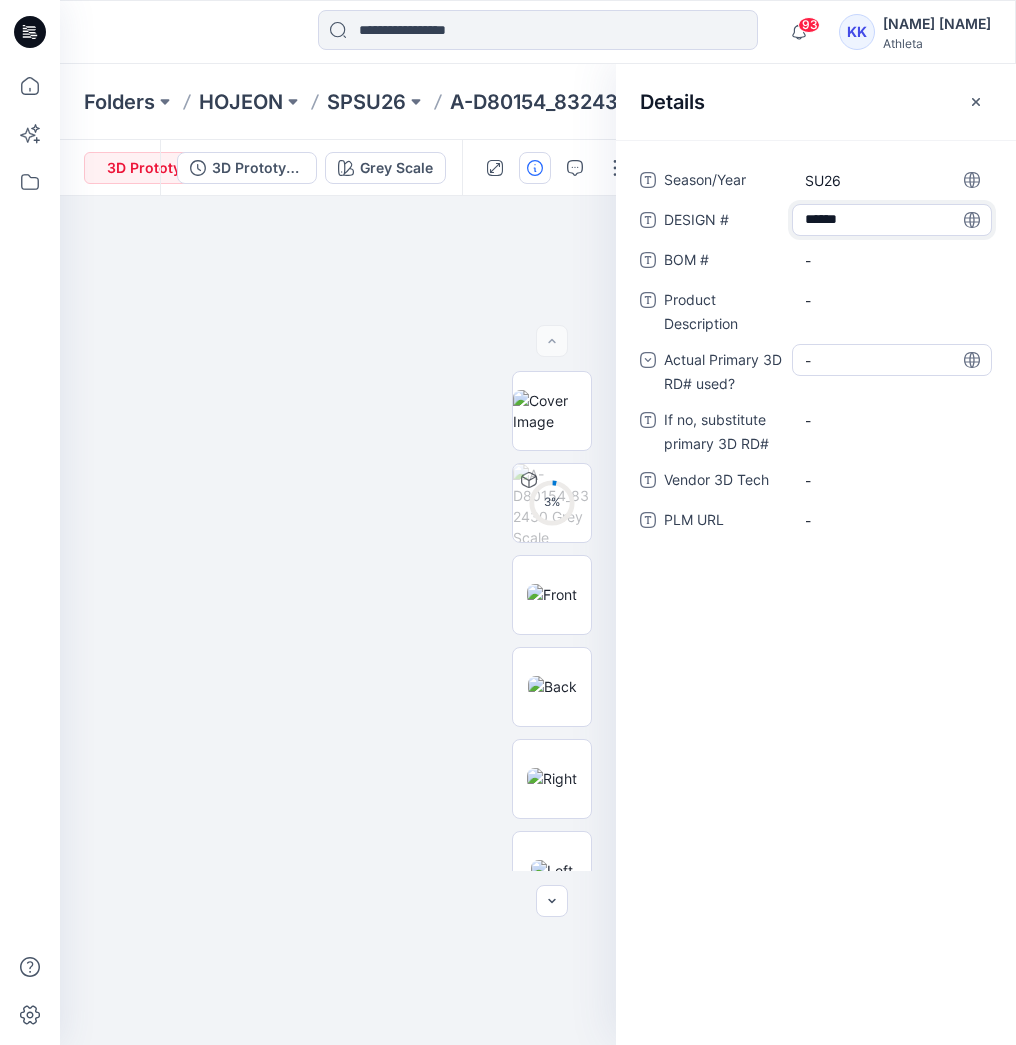 click on "-" at bounding box center [892, 360] 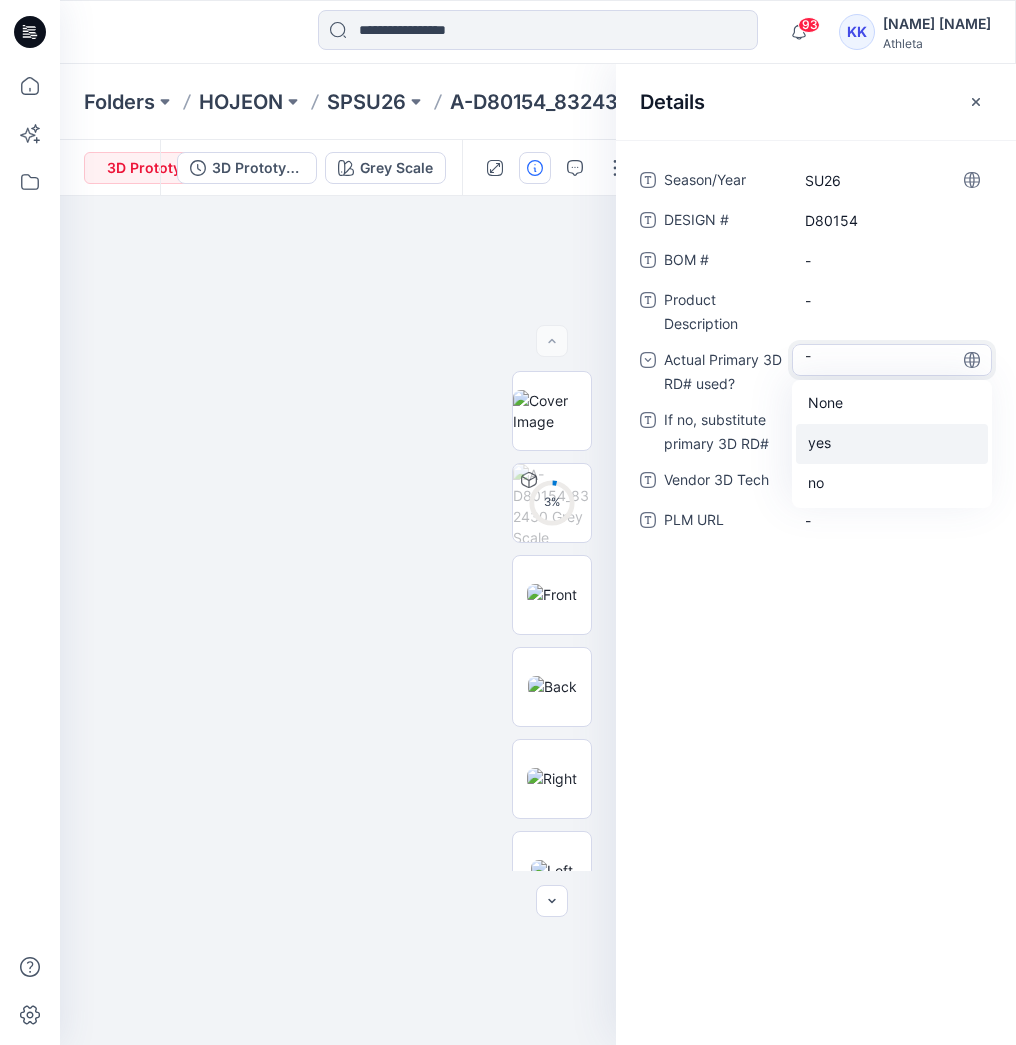 click on "yes" at bounding box center (892, 444) 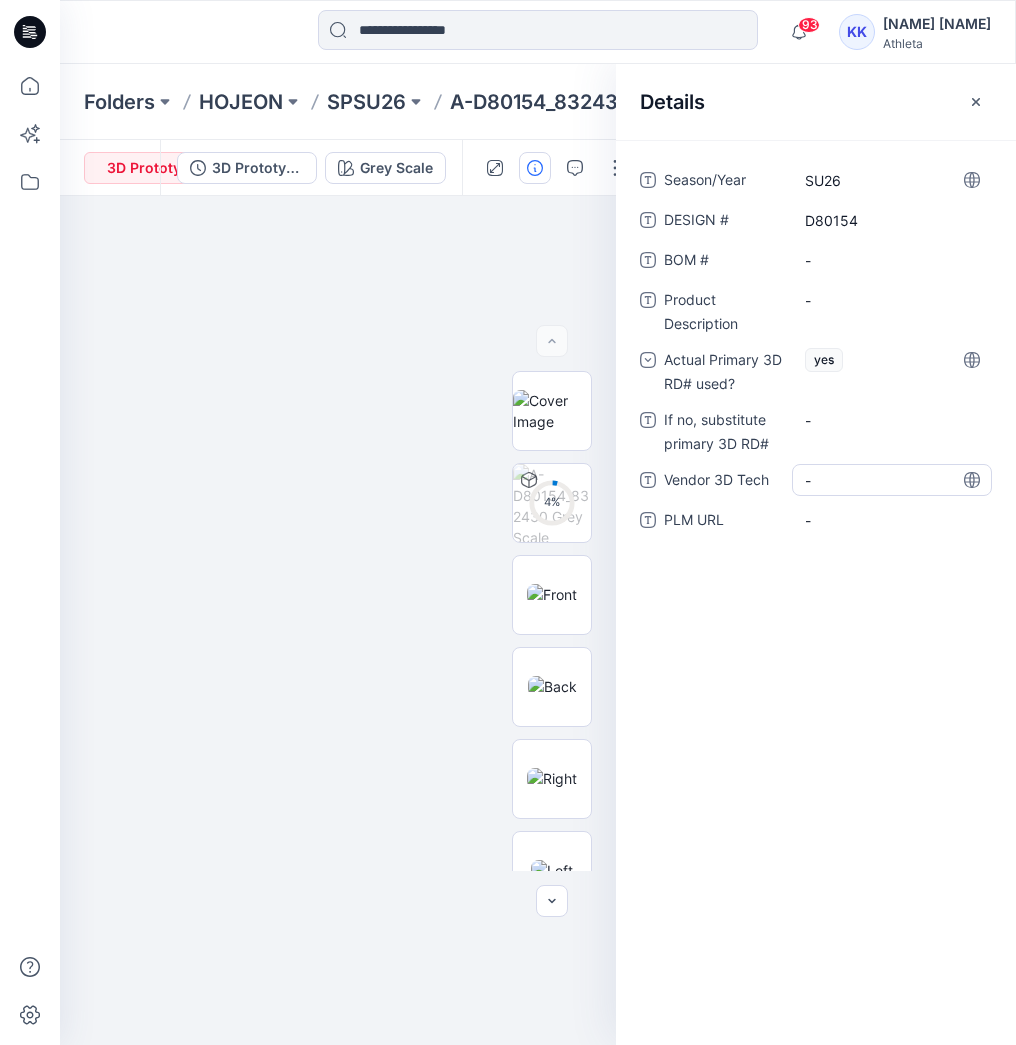 click on "-" at bounding box center (892, 480) 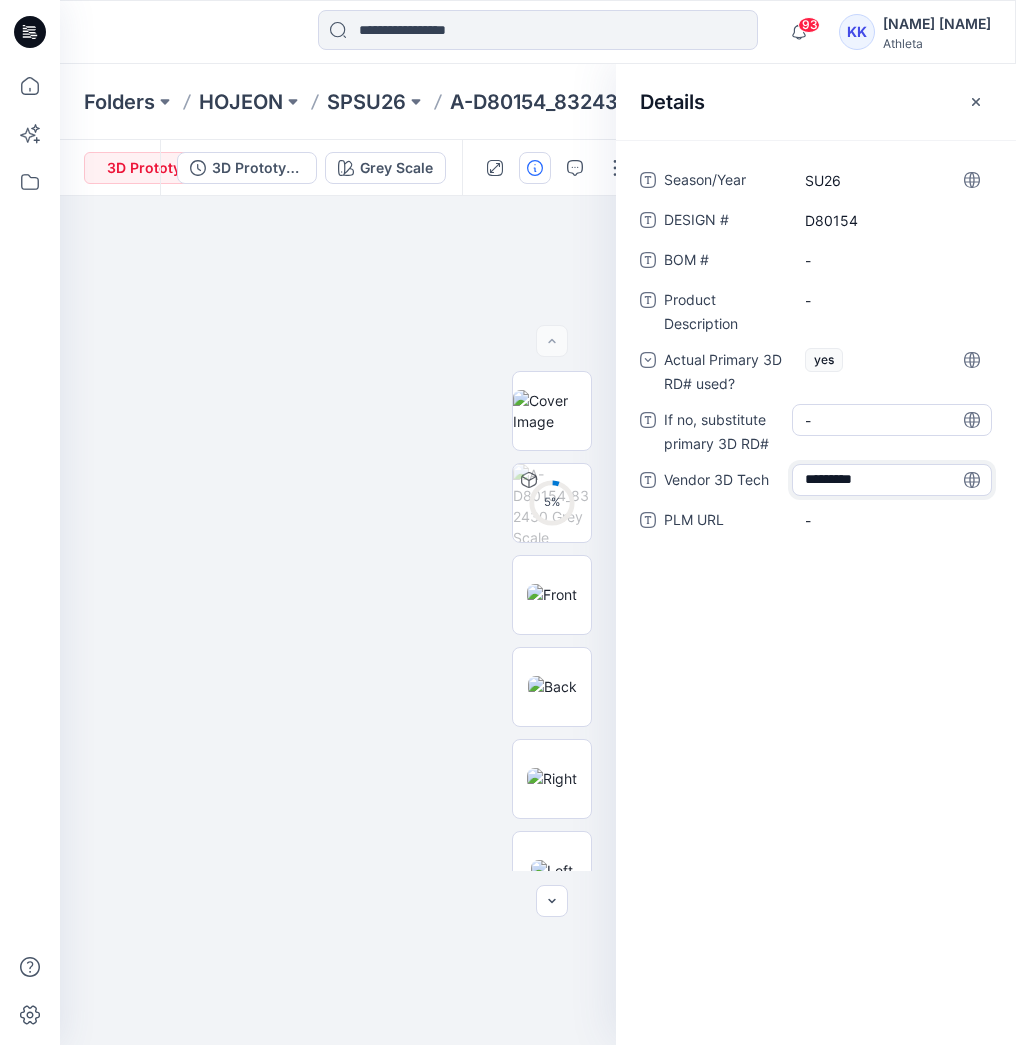 type on "**********" 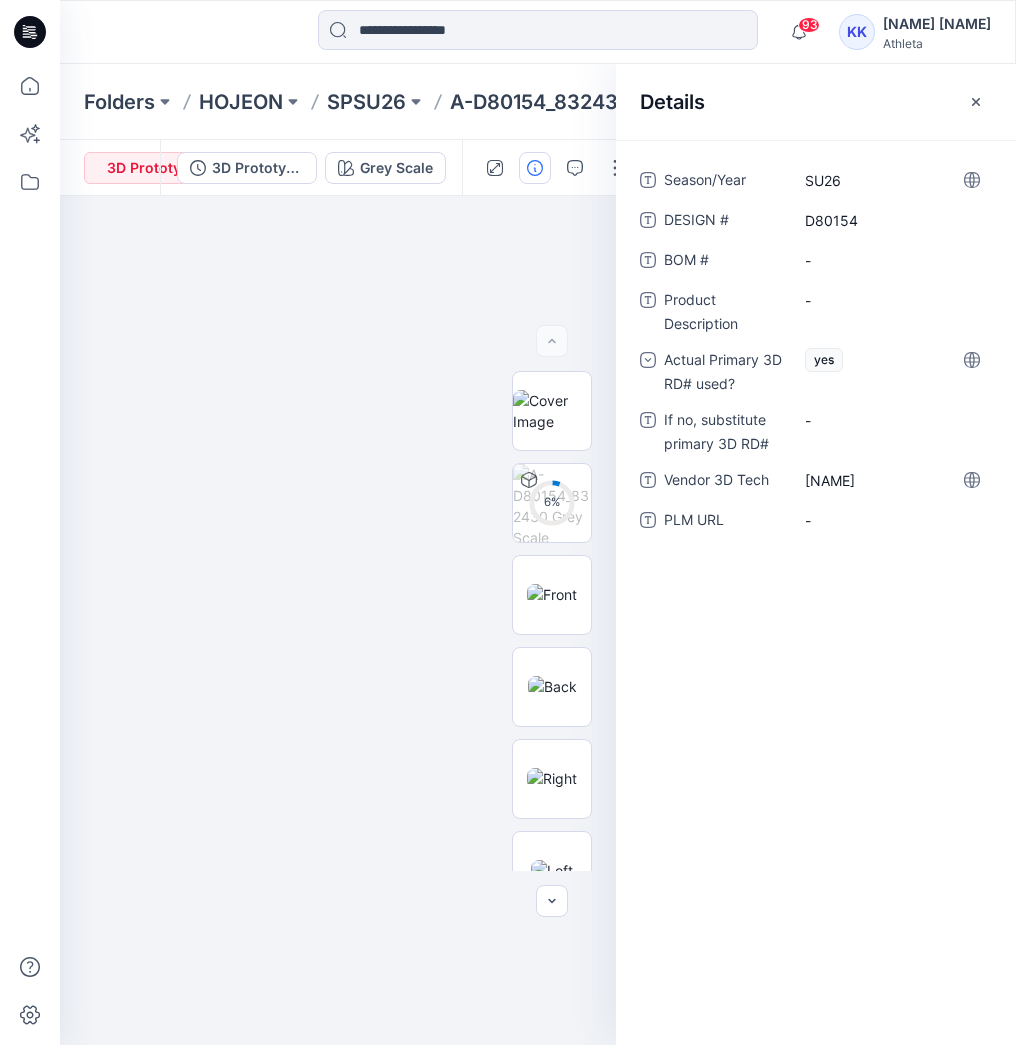 click on "Season/Year SU26 DESIGN # D80154 BOM # - Product Description - Actual Primary 3D RD# used? yes If no, substitute primary 3D RD# - Vendor 3D Tech [NAME] PLM URL -" at bounding box center [816, 592] 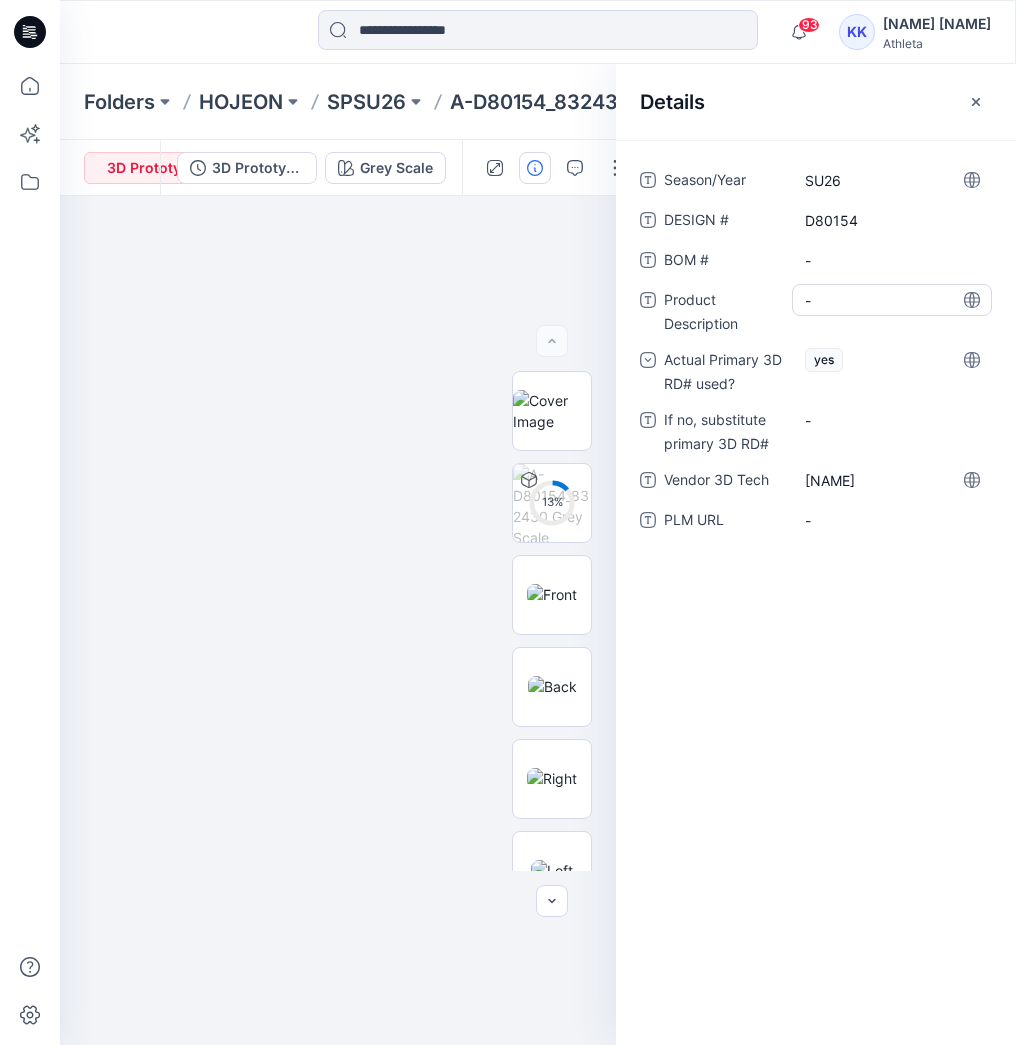 click on "-" at bounding box center (892, 300) 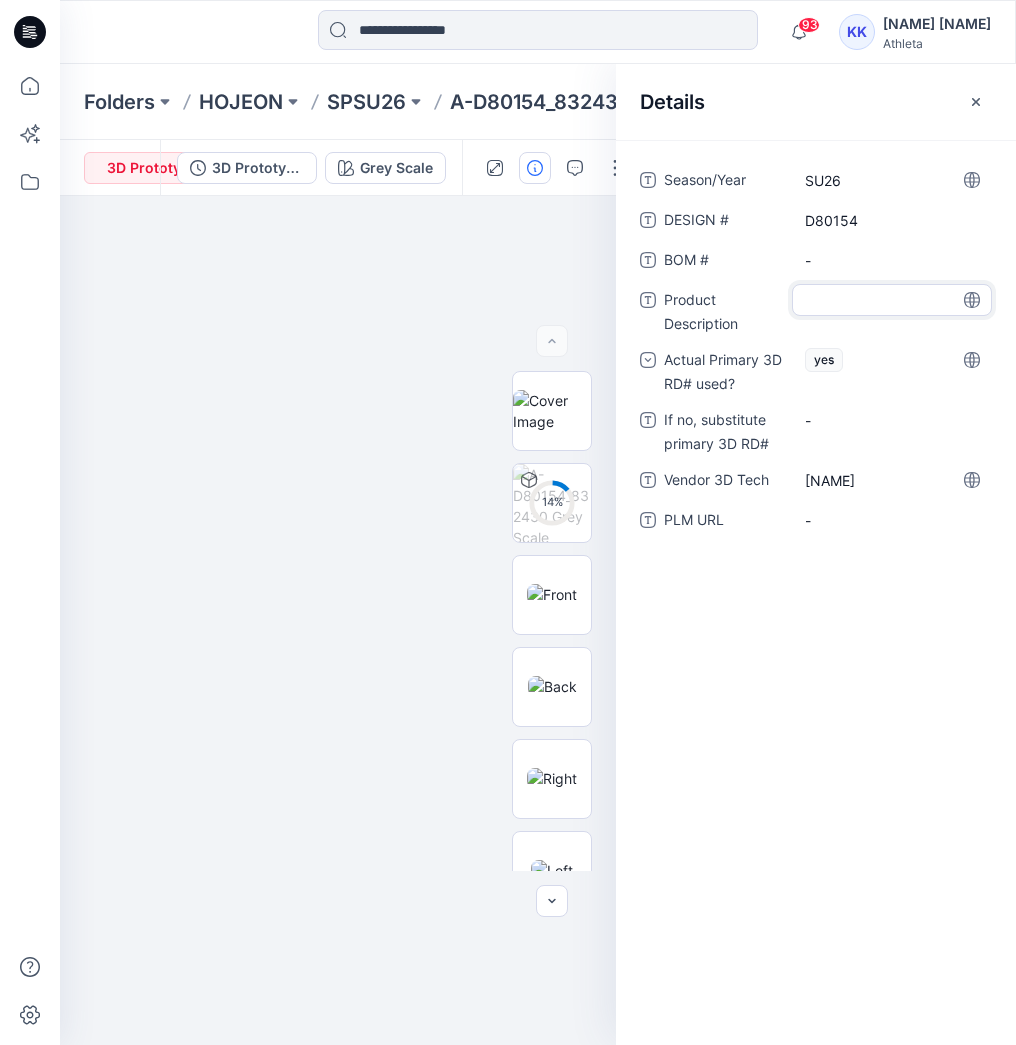 type on "**********" 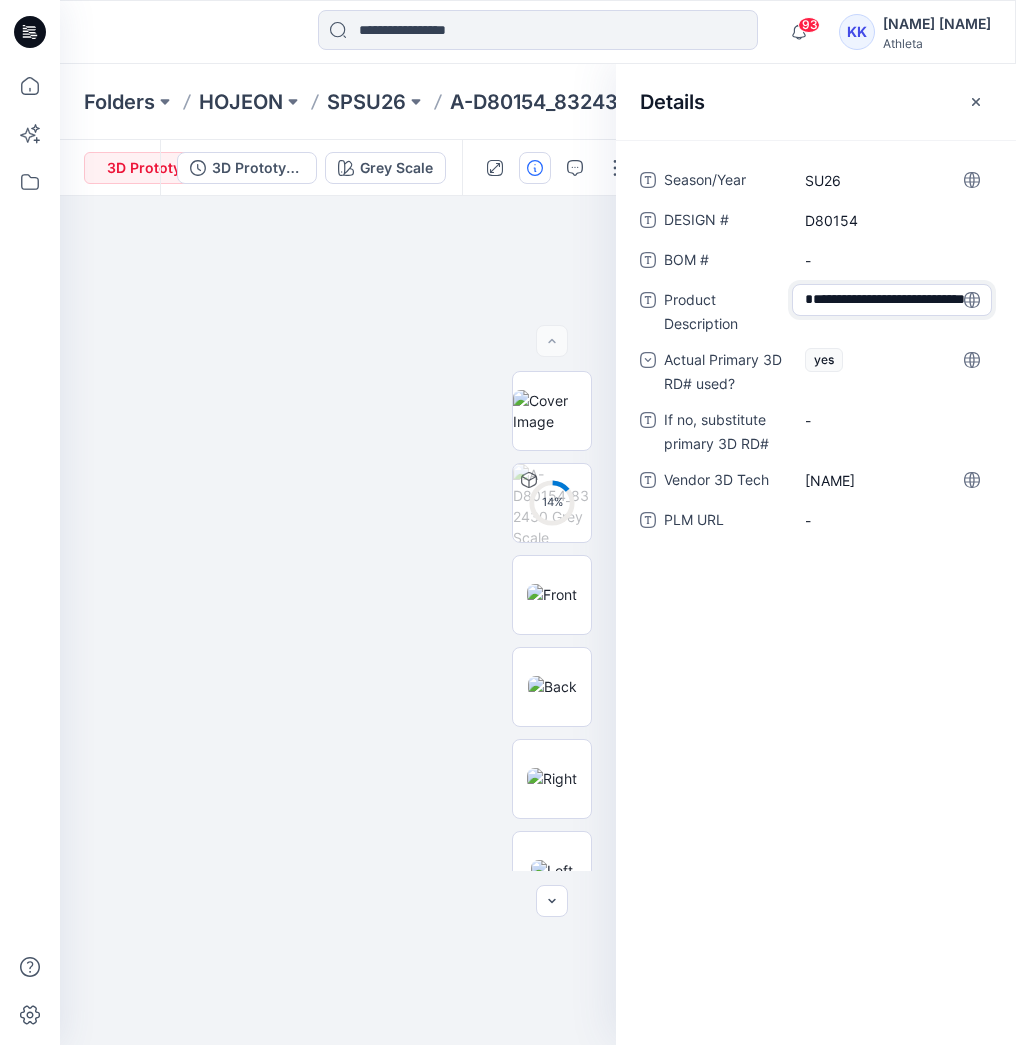 scroll, scrollTop: 12, scrollLeft: 0, axis: vertical 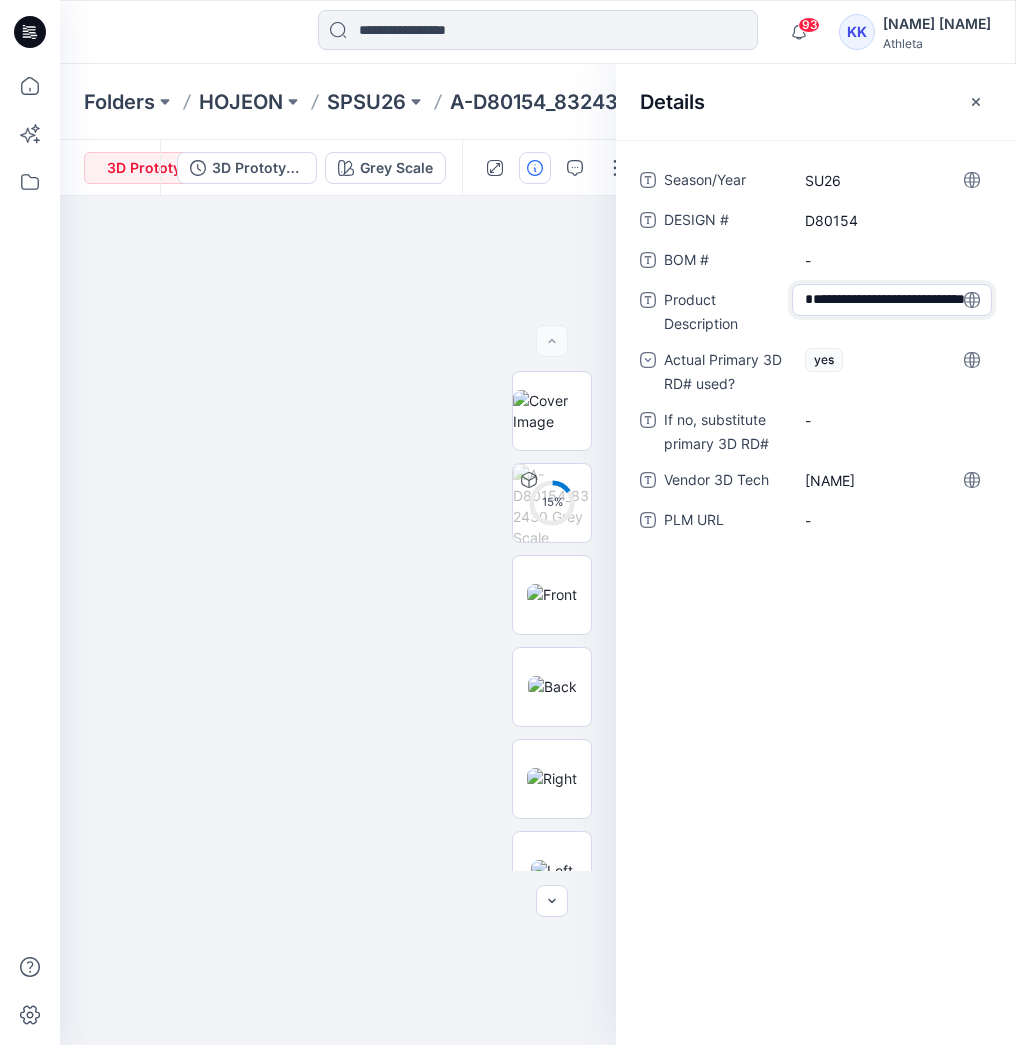 click on "**********" at bounding box center (816, 592) 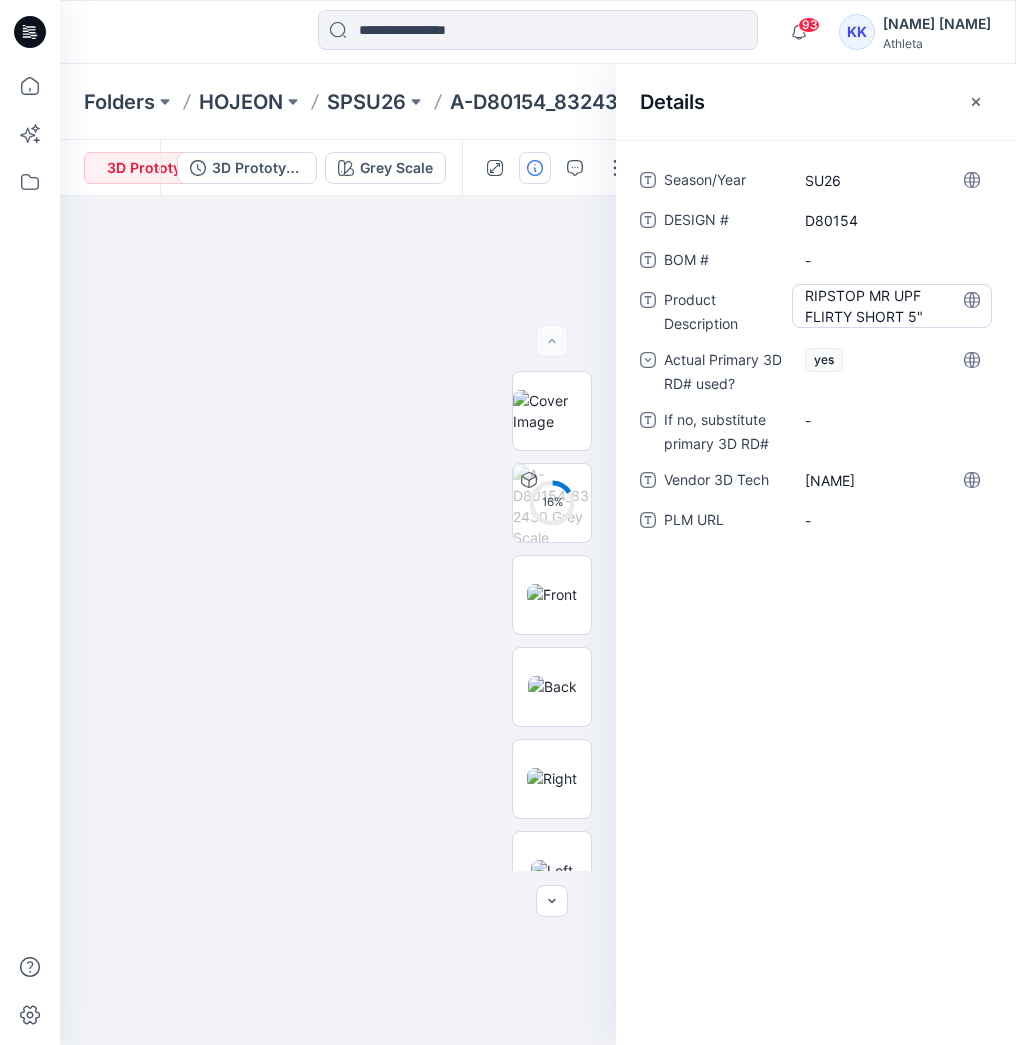 click on "RIPSTOP MR UPF FLIRTY SHORT 5"" at bounding box center [892, 306] 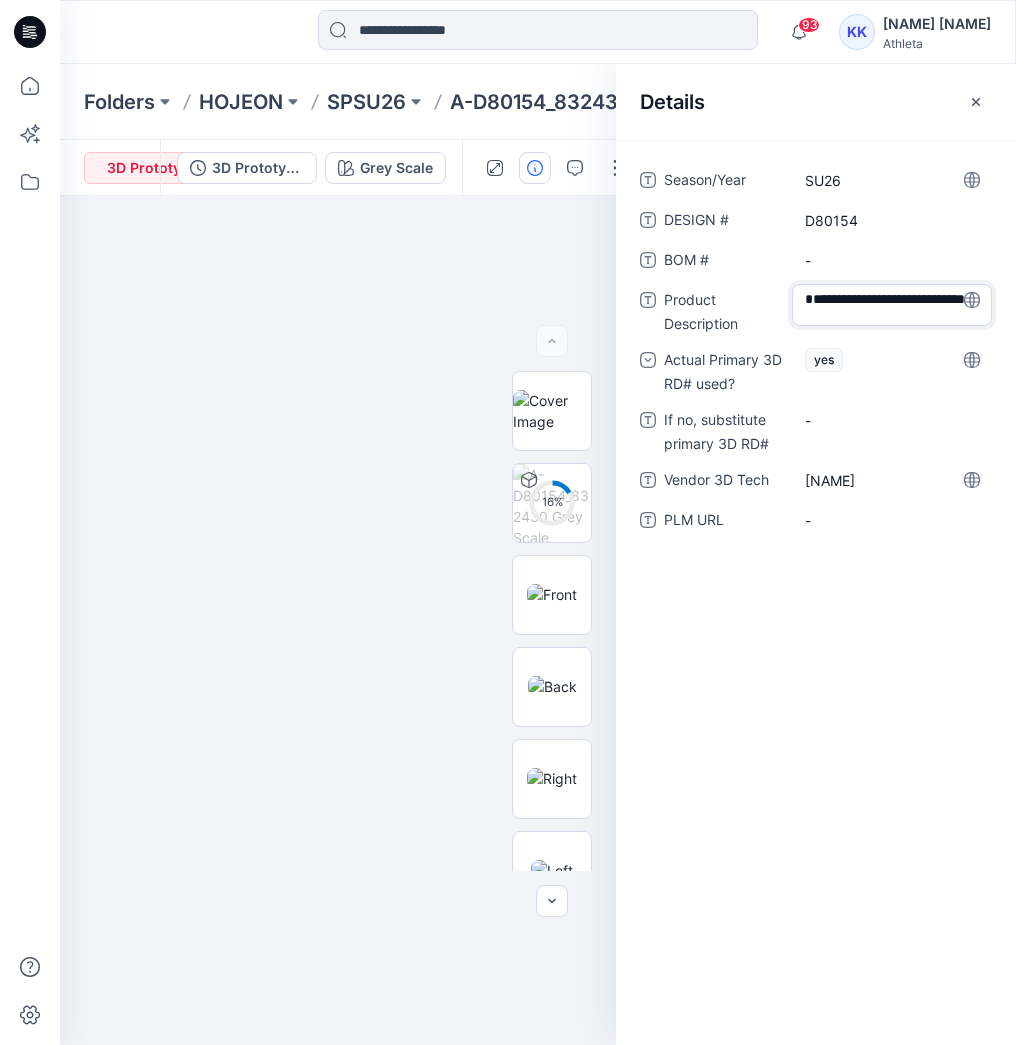 click on "**********" at bounding box center [892, 305] 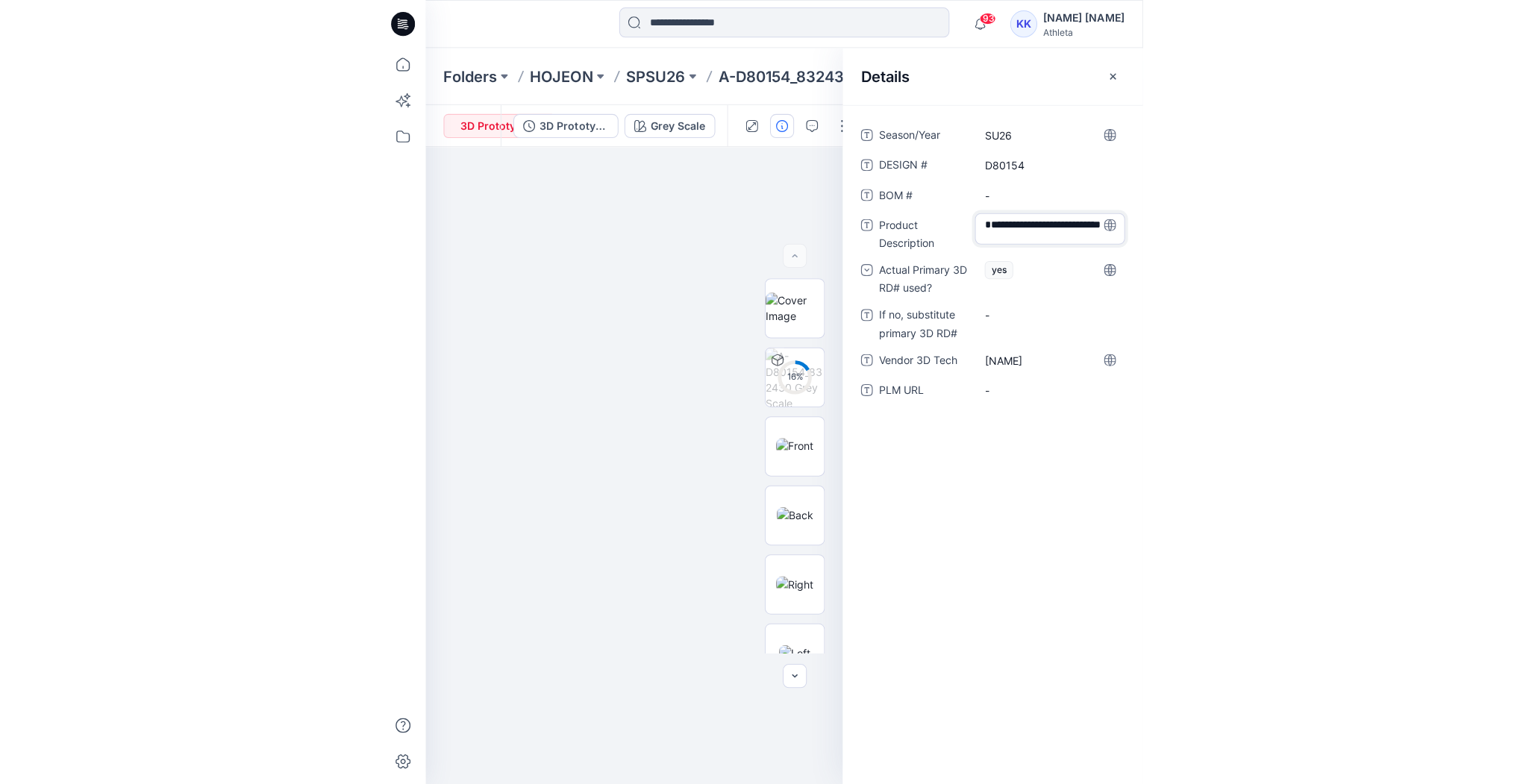 scroll, scrollTop: 2, scrollLeft: 0, axis: vertical 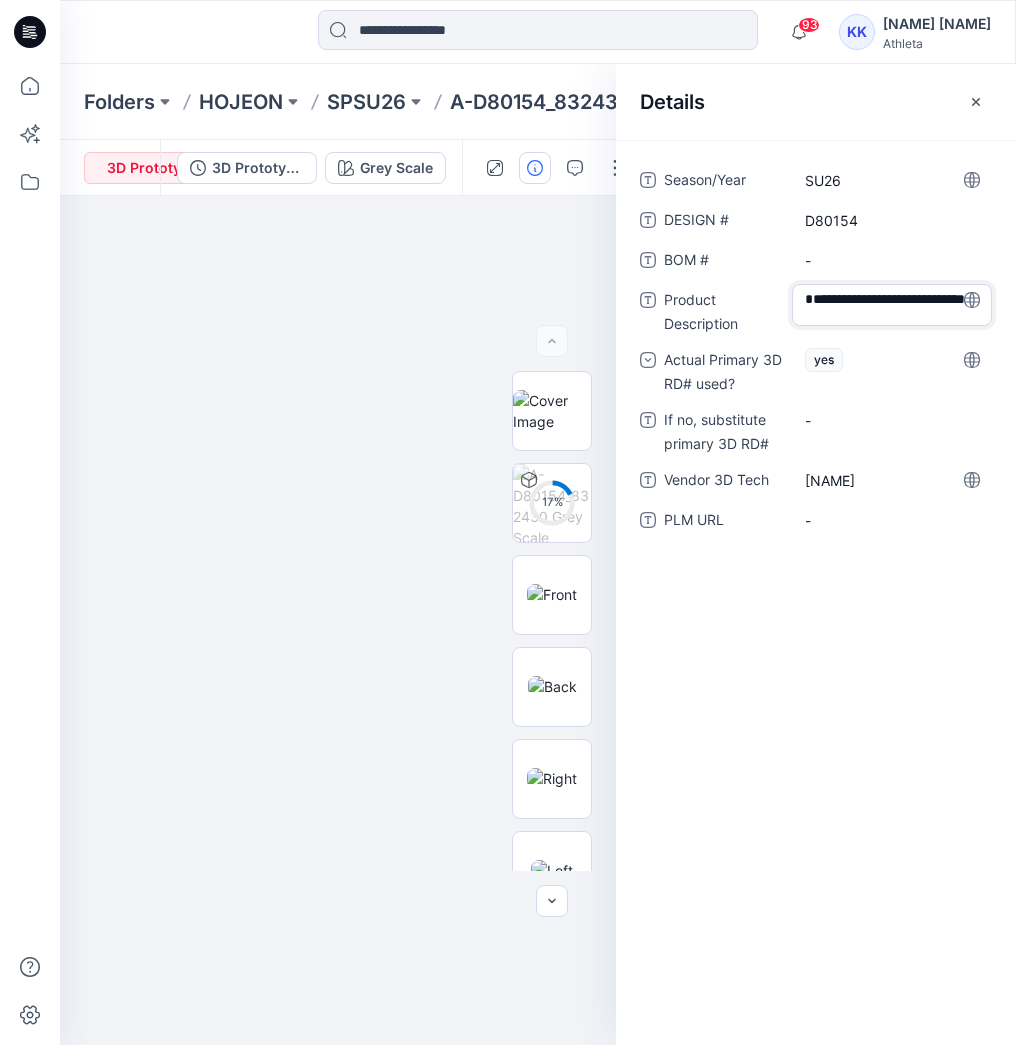 click on "**********" at bounding box center [892, 305] 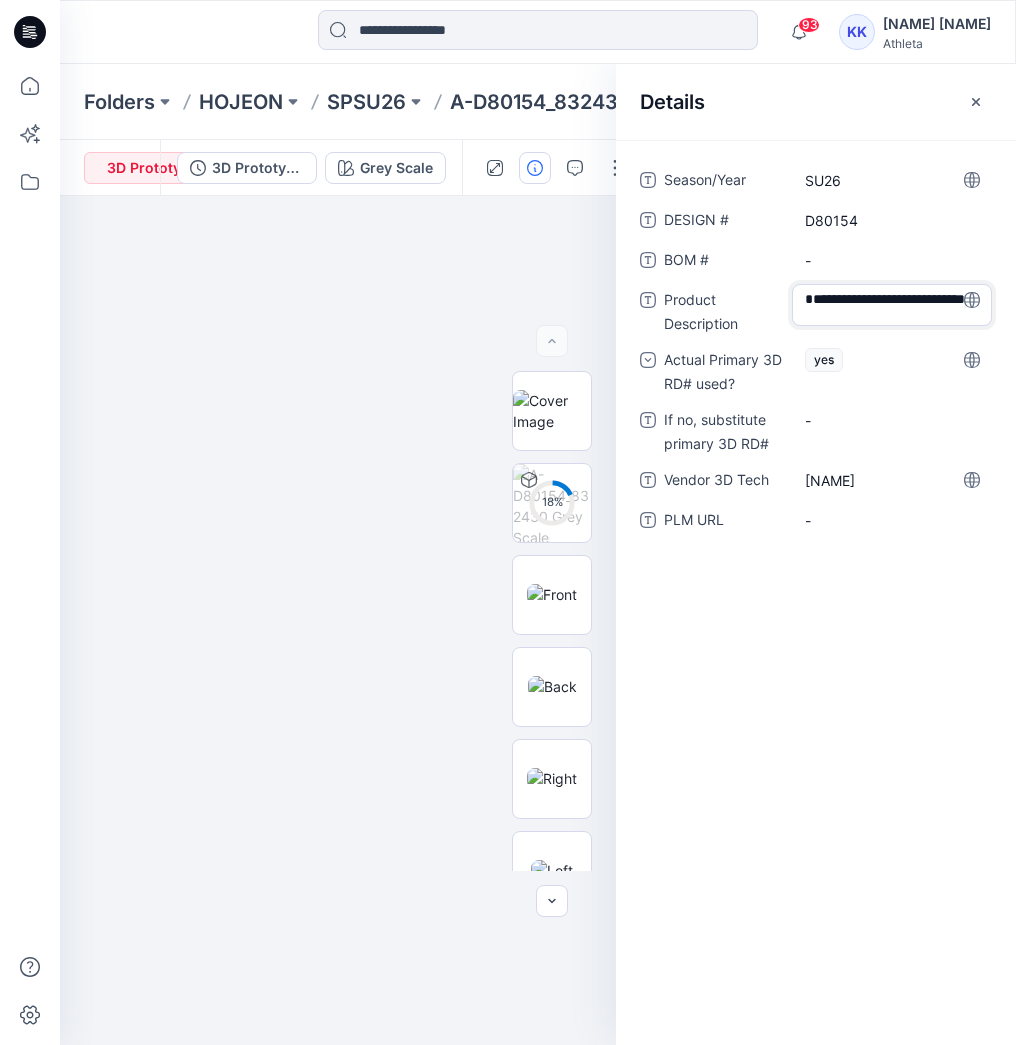 type on "**********" 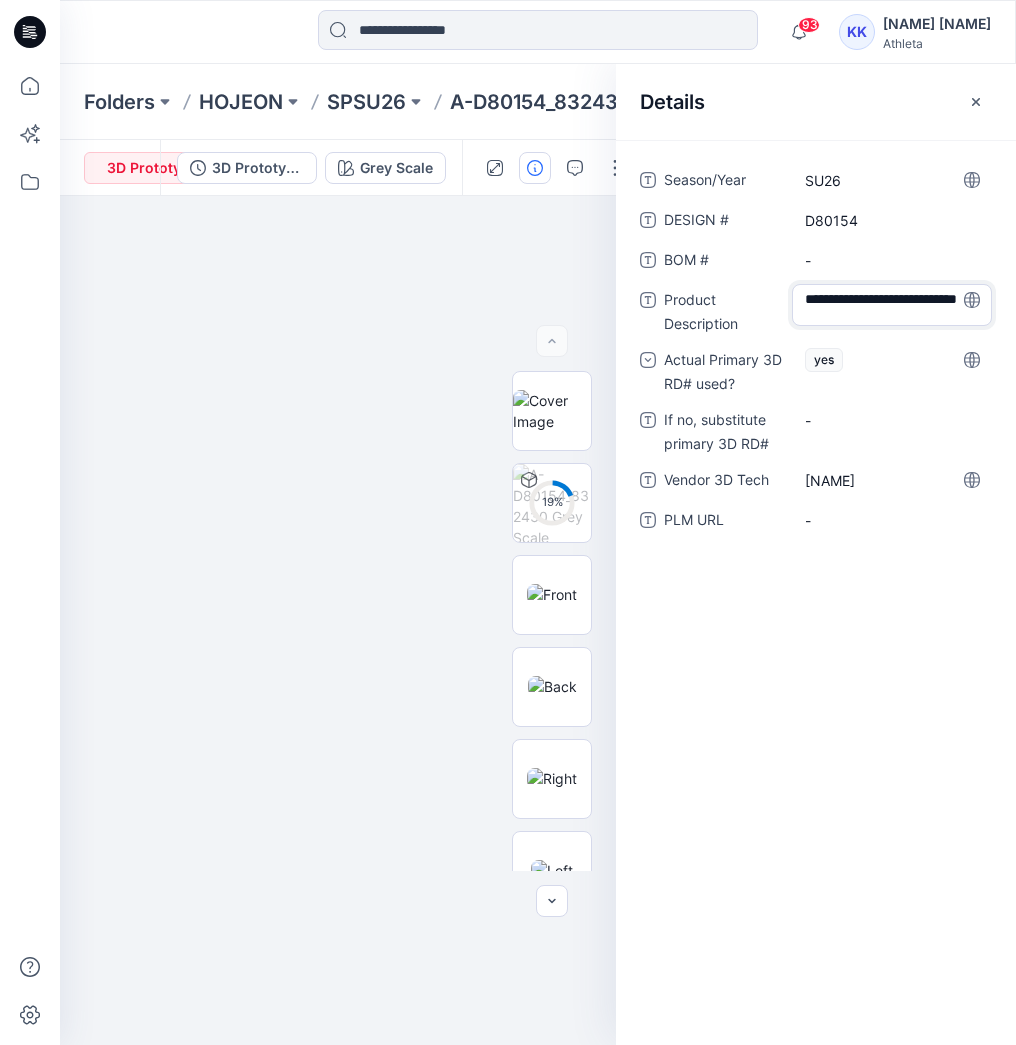 click on "**********" at bounding box center [816, 592] 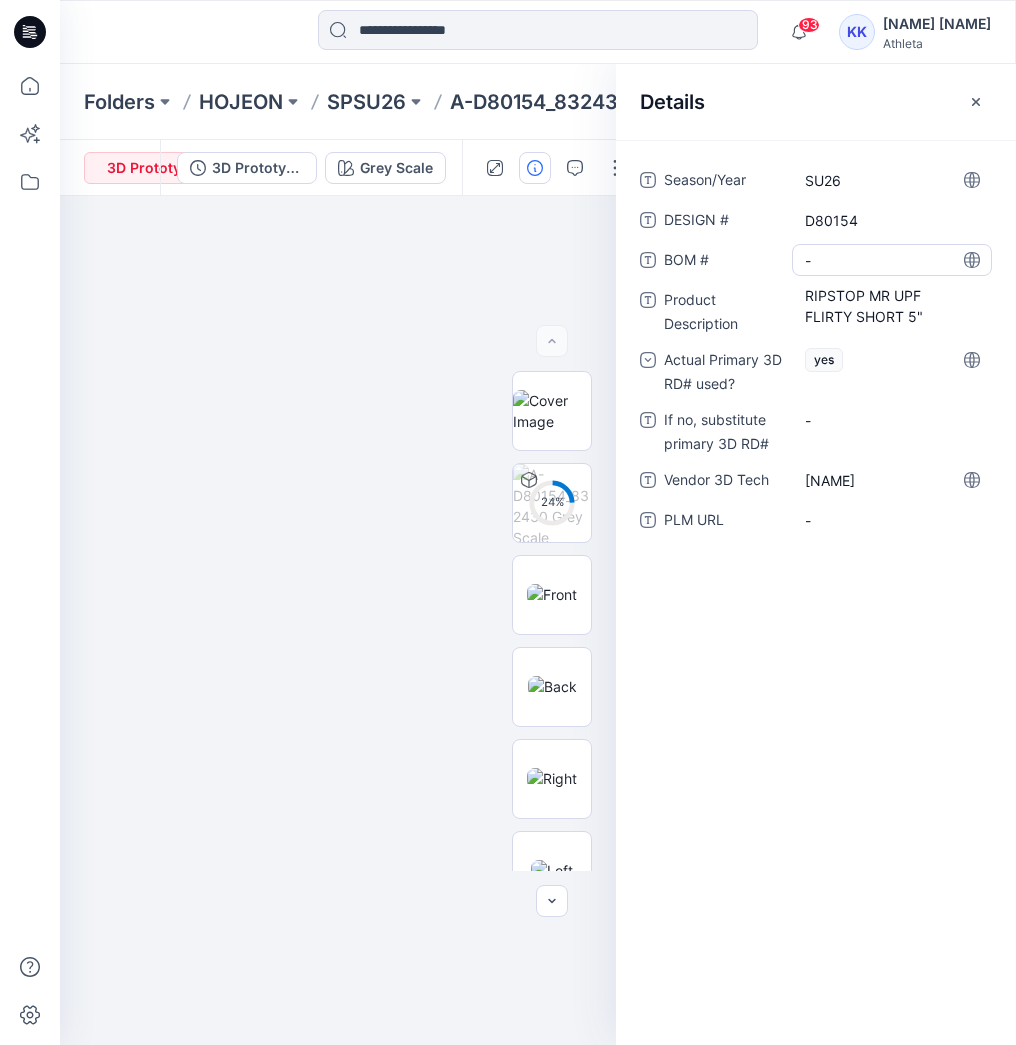 click on "-" at bounding box center [892, 260] 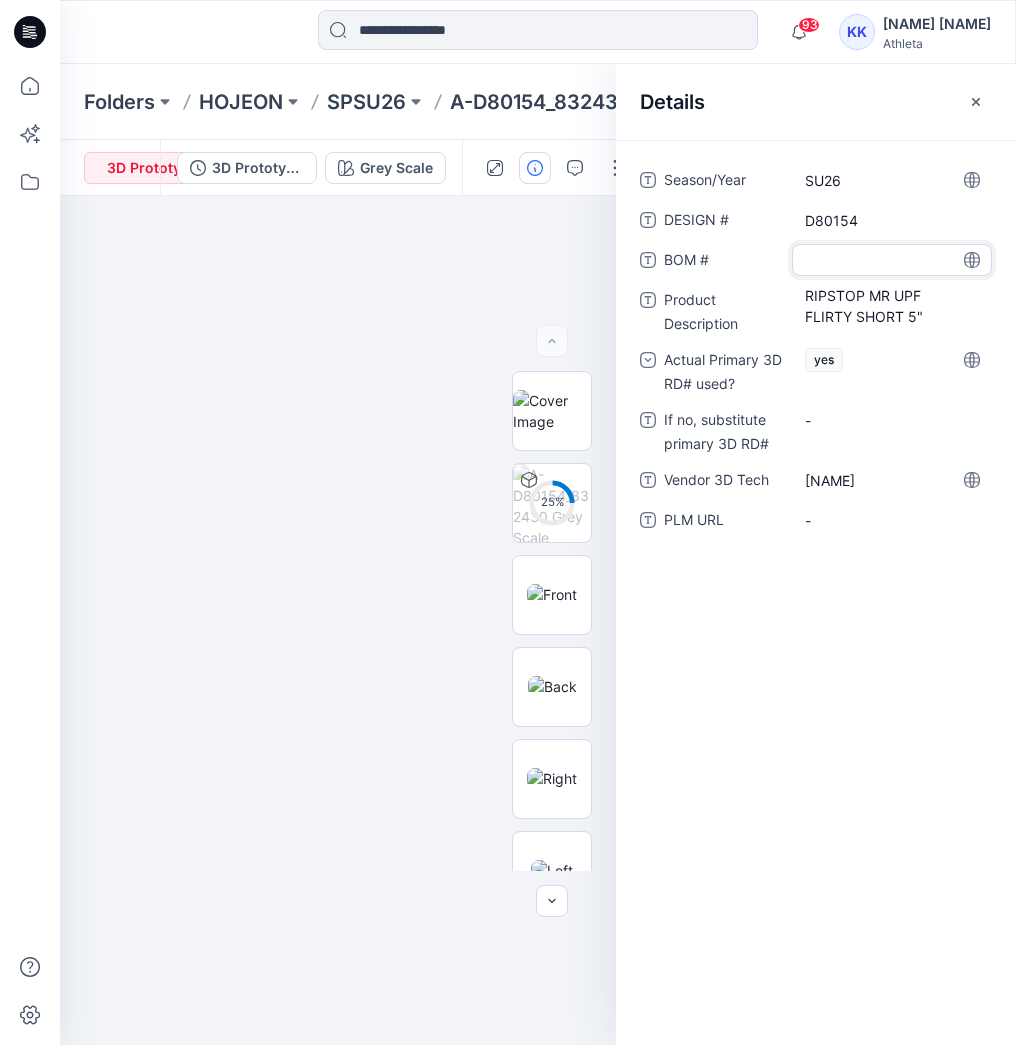 type on "******" 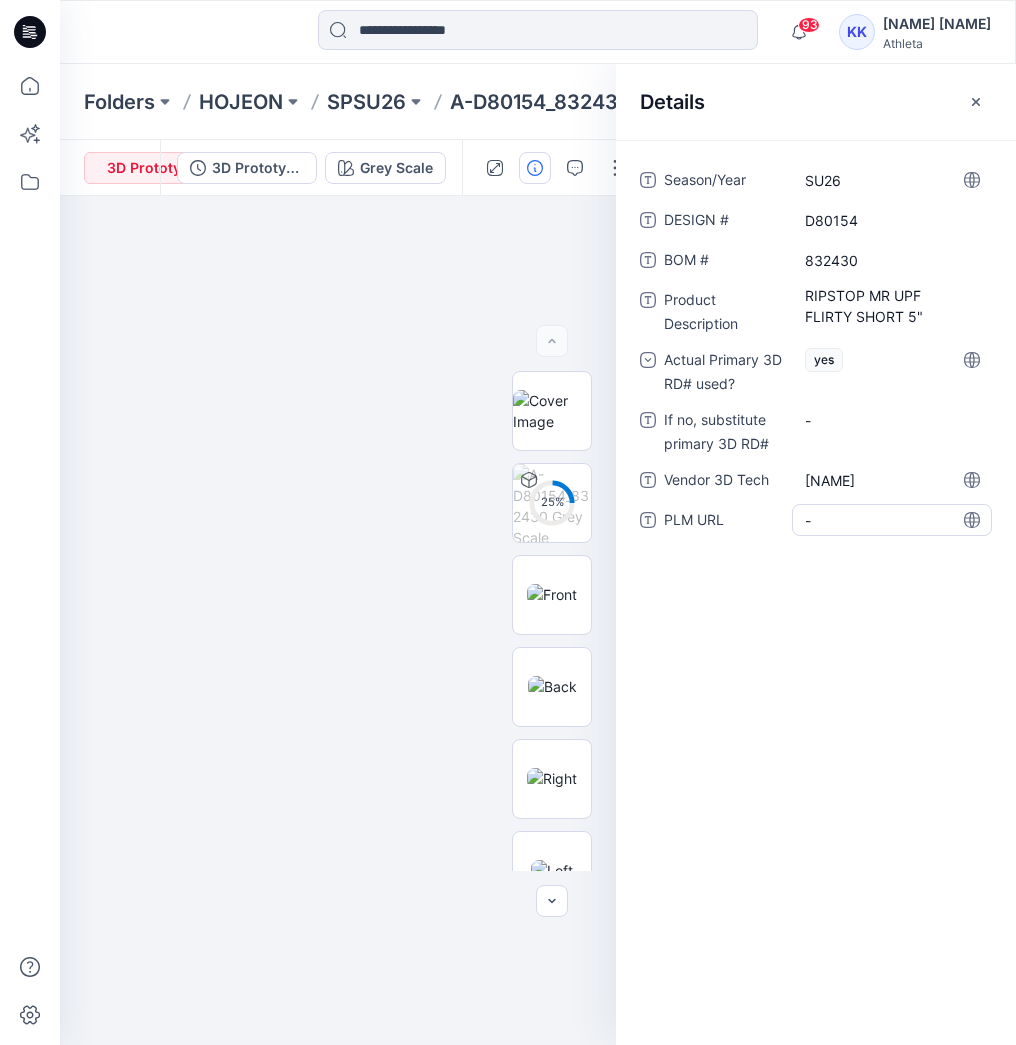 drag, startPoint x: 853, startPoint y: 720, endPoint x: 859, endPoint y: 526, distance: 194.09276 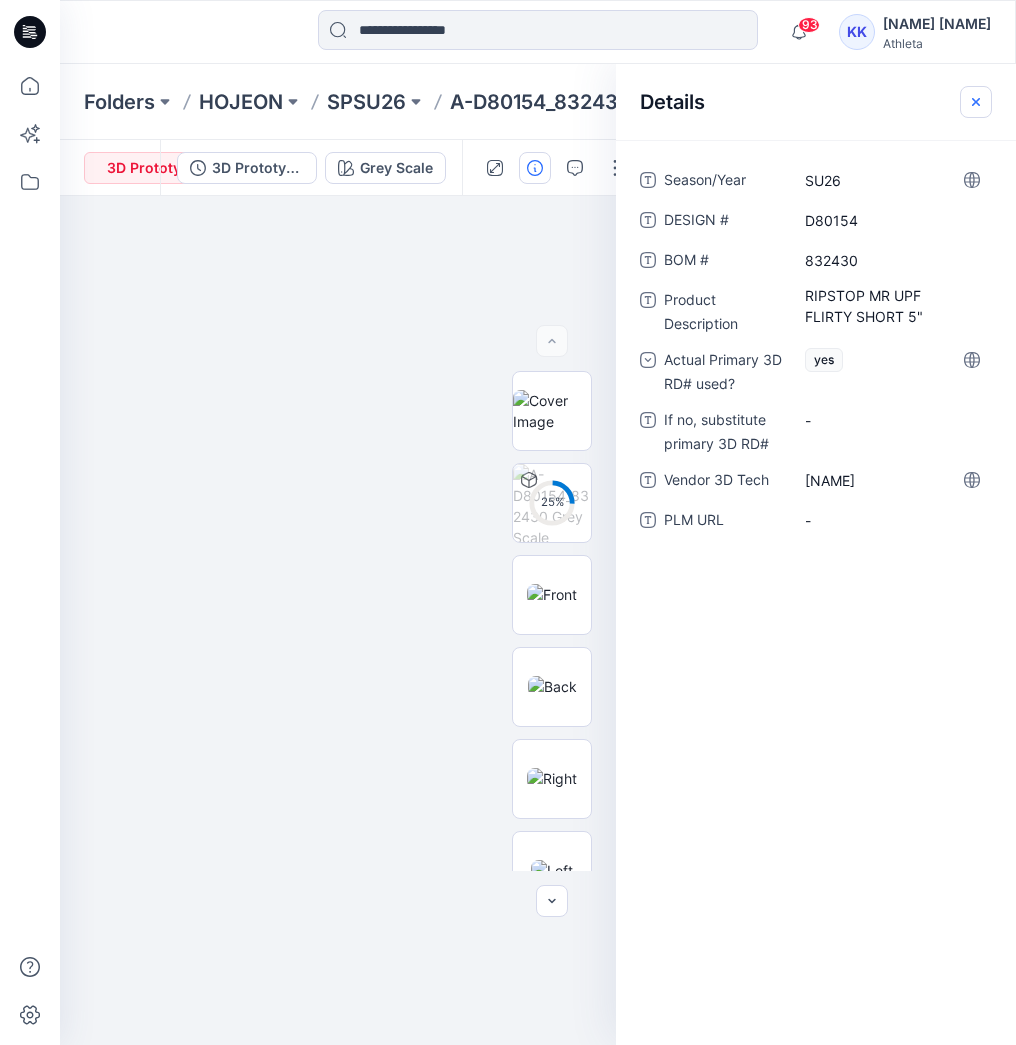 click 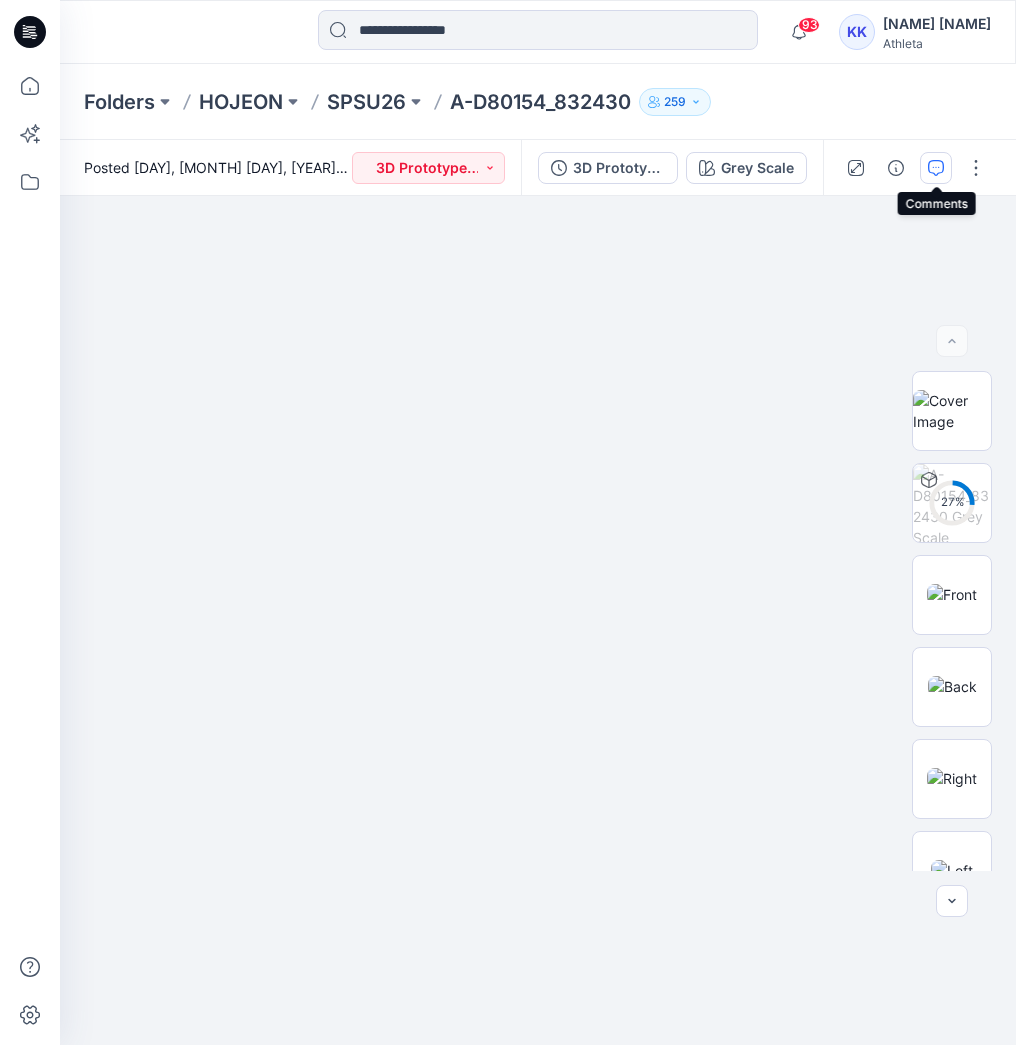 click at bounding box center (936, 168) 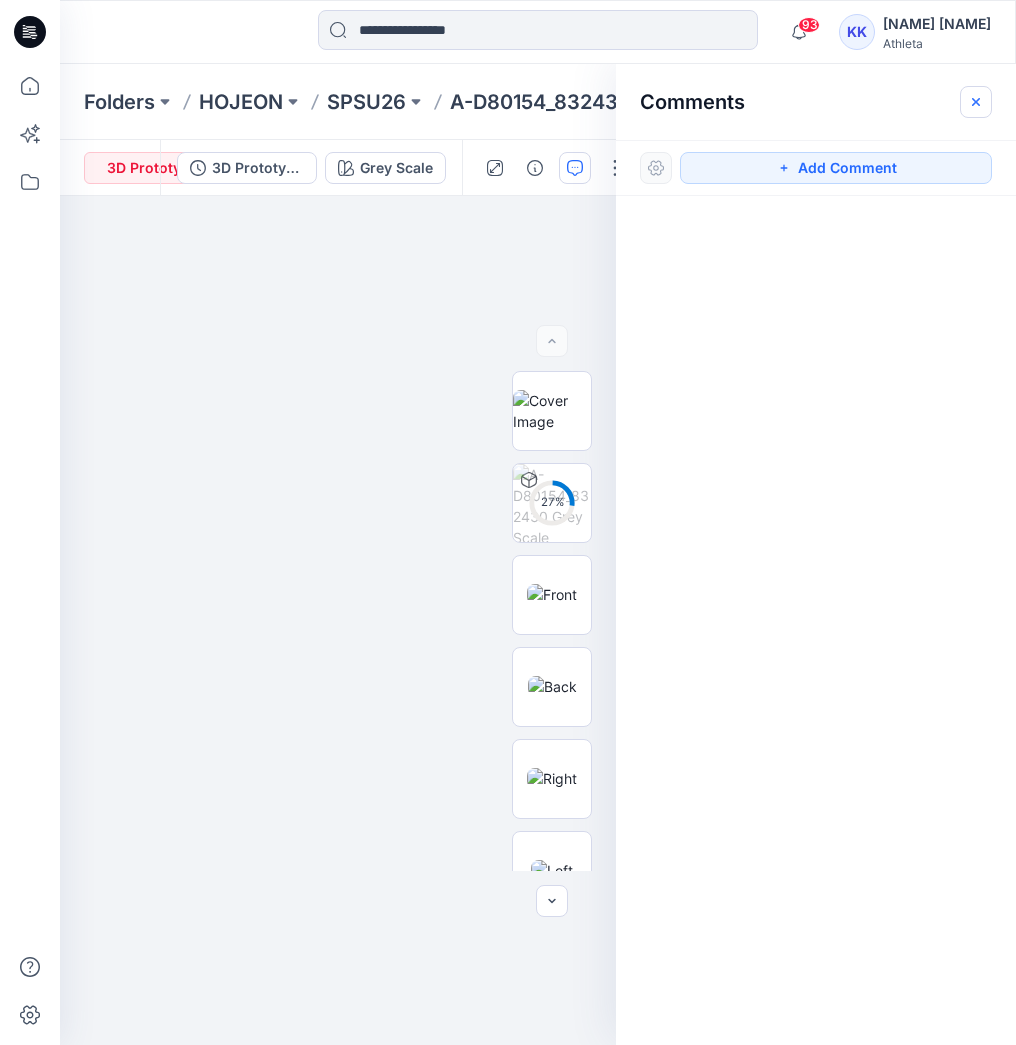 click at bounding box center [976, 102] 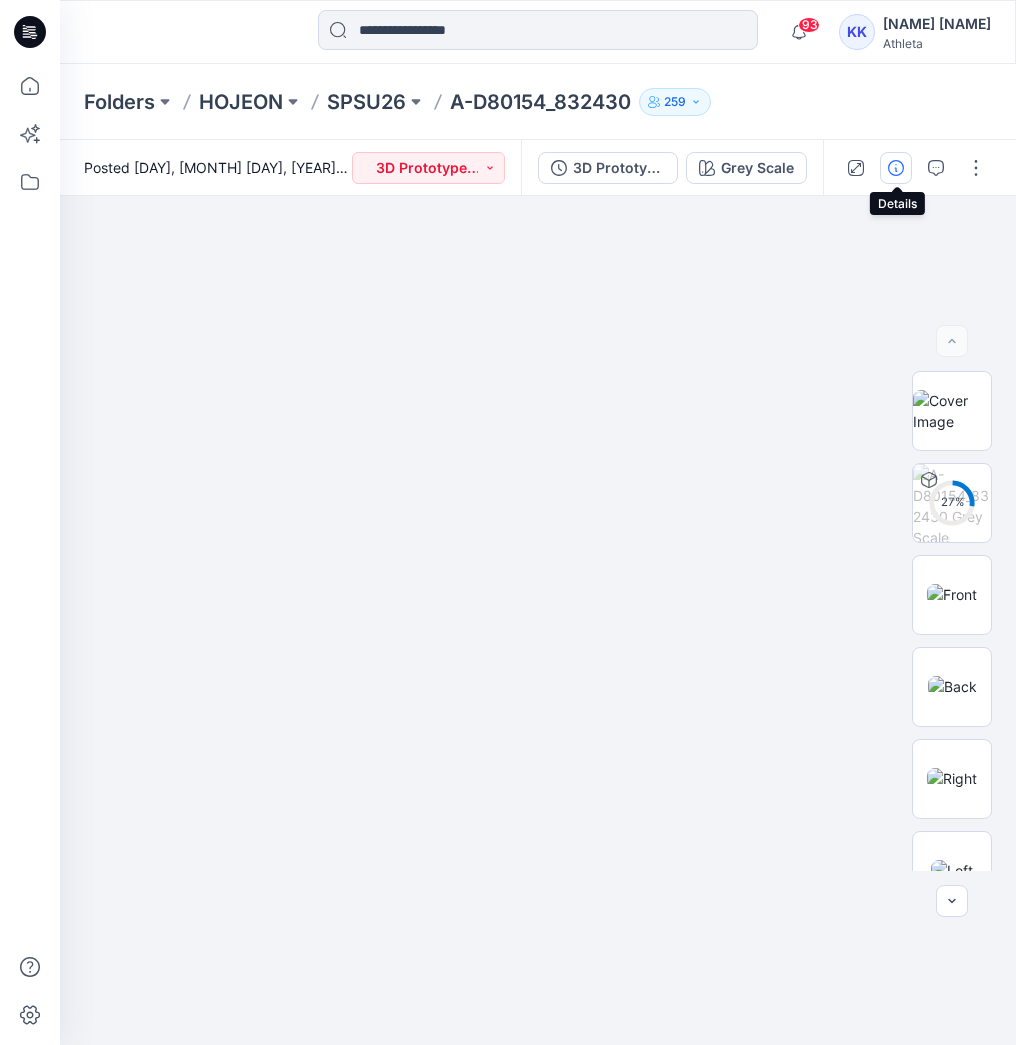 click at bounding box center (896, 168) 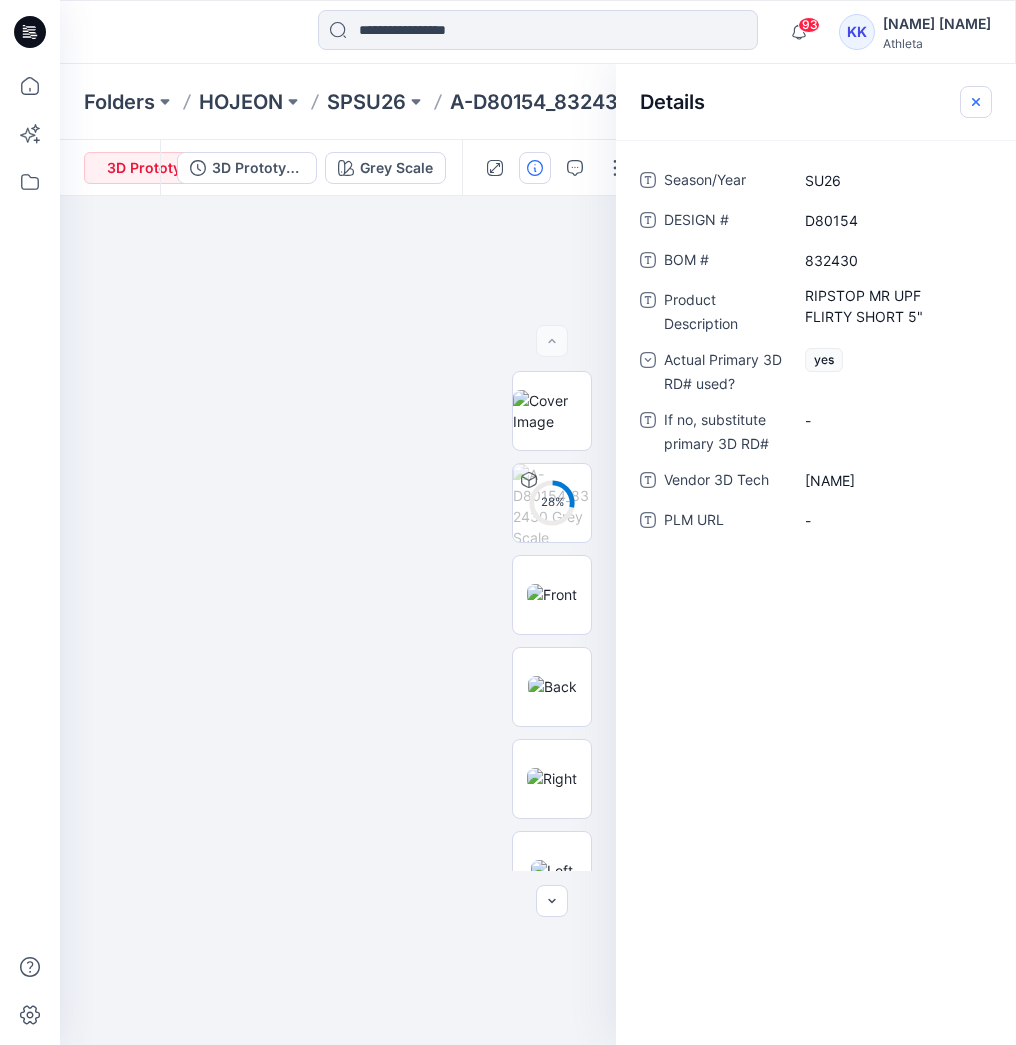 click 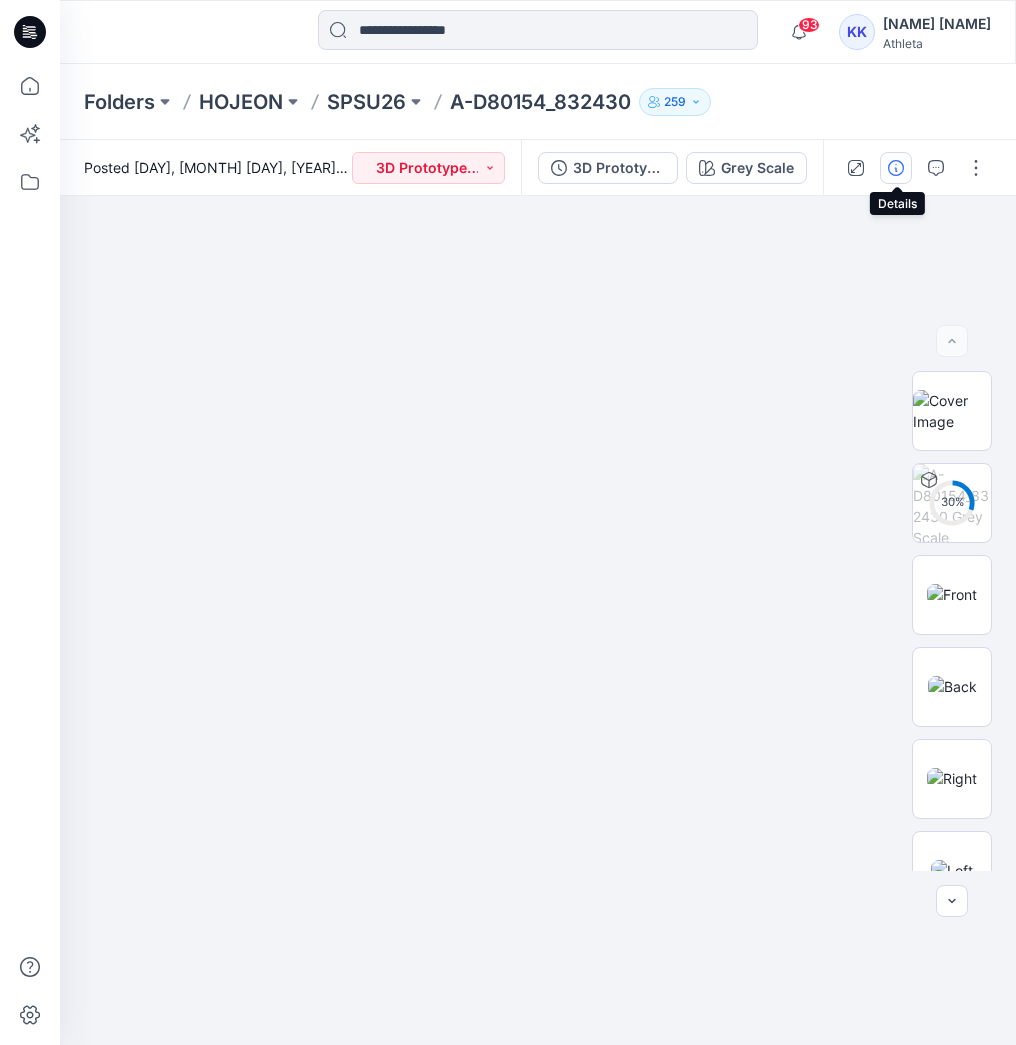 click 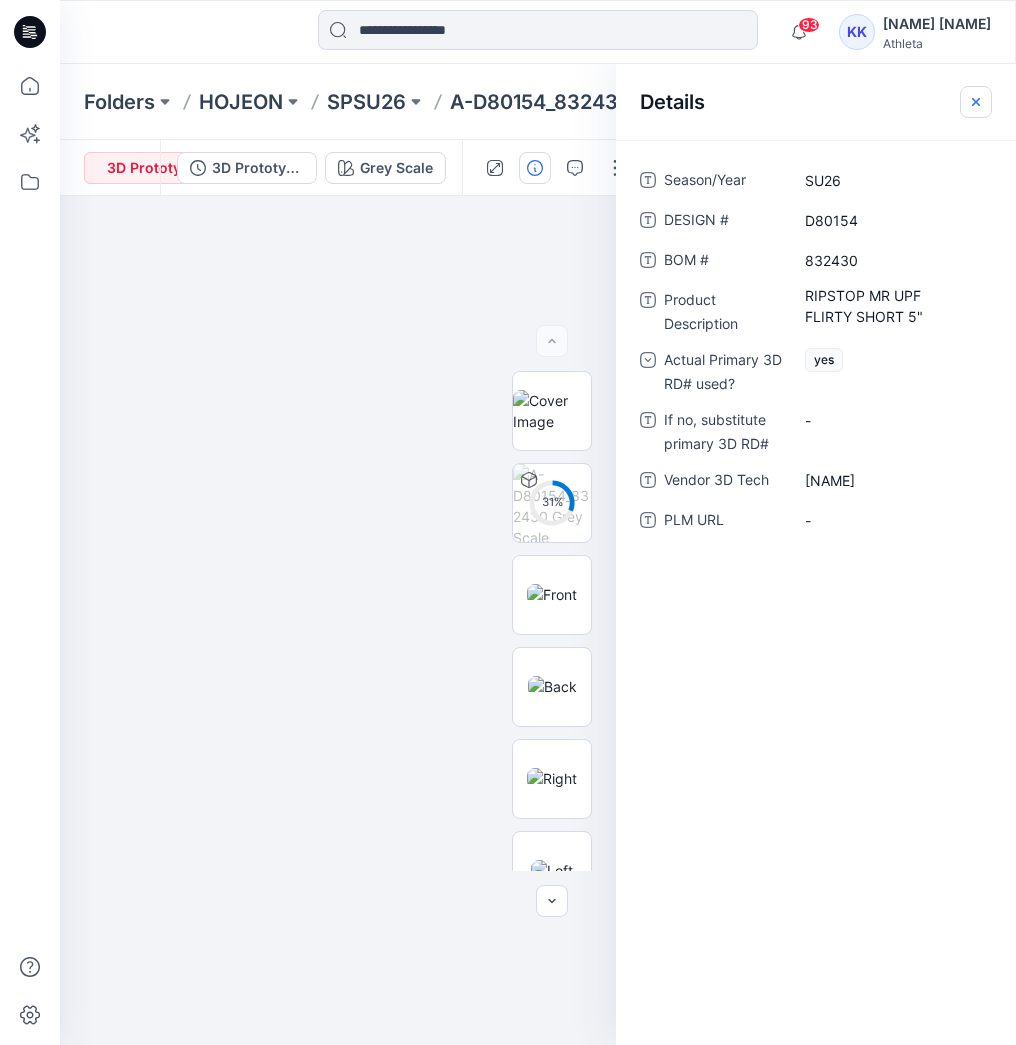 click 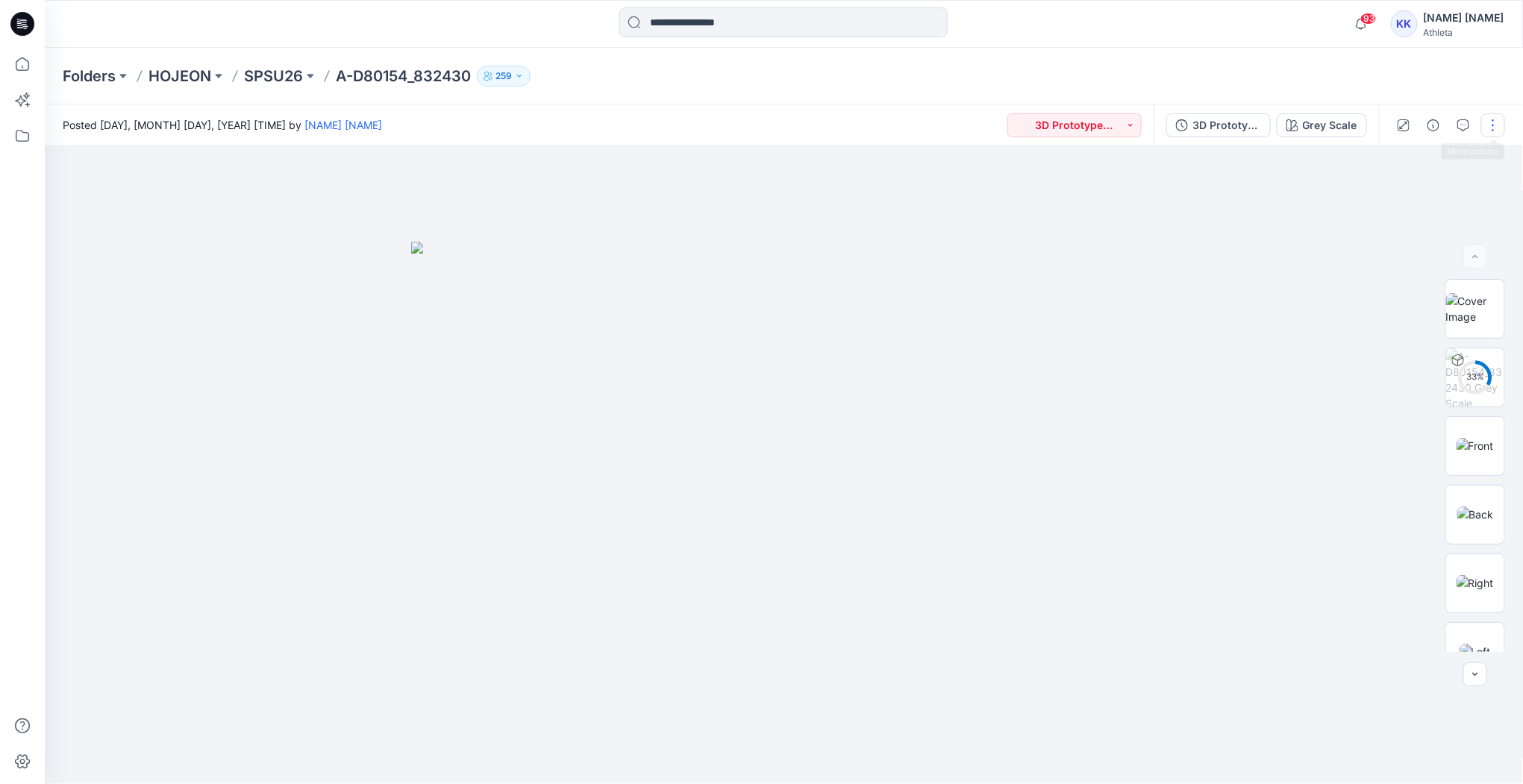 click at bounding box center (1493, 125) 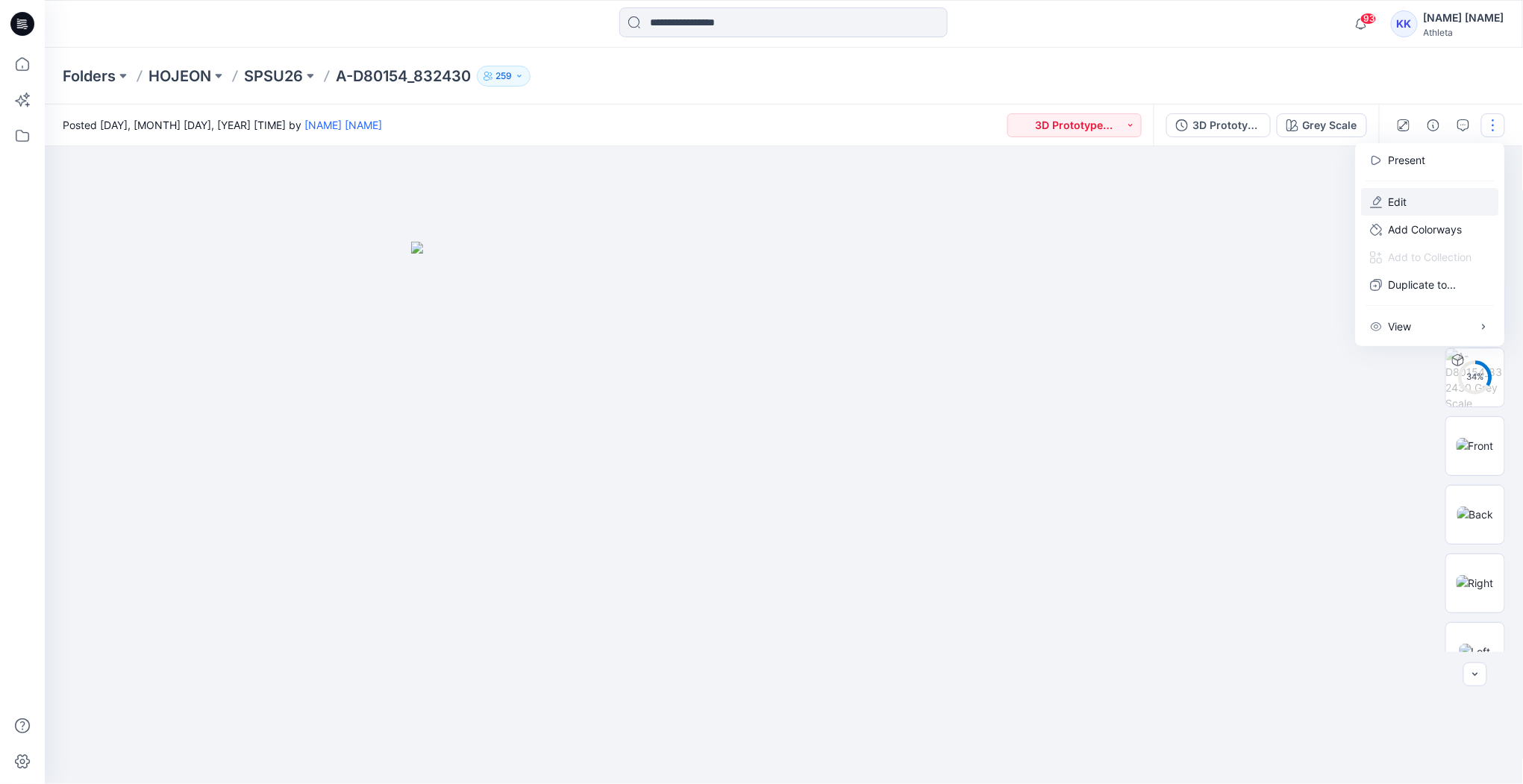 click on "Edit" at bounding box center [1397, 201] 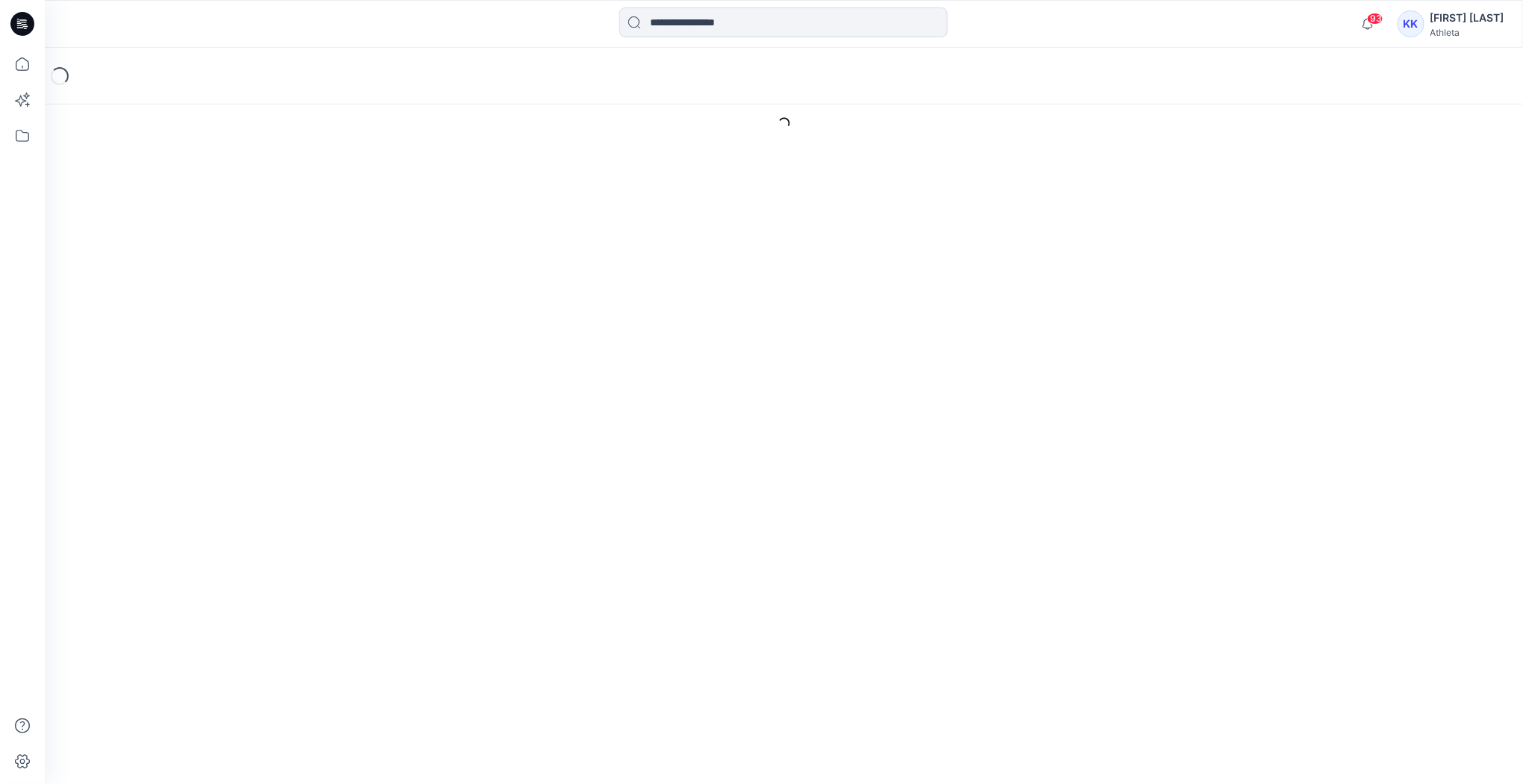 scroll, scrollTop: 0, scrollLeft: 0, axis: both 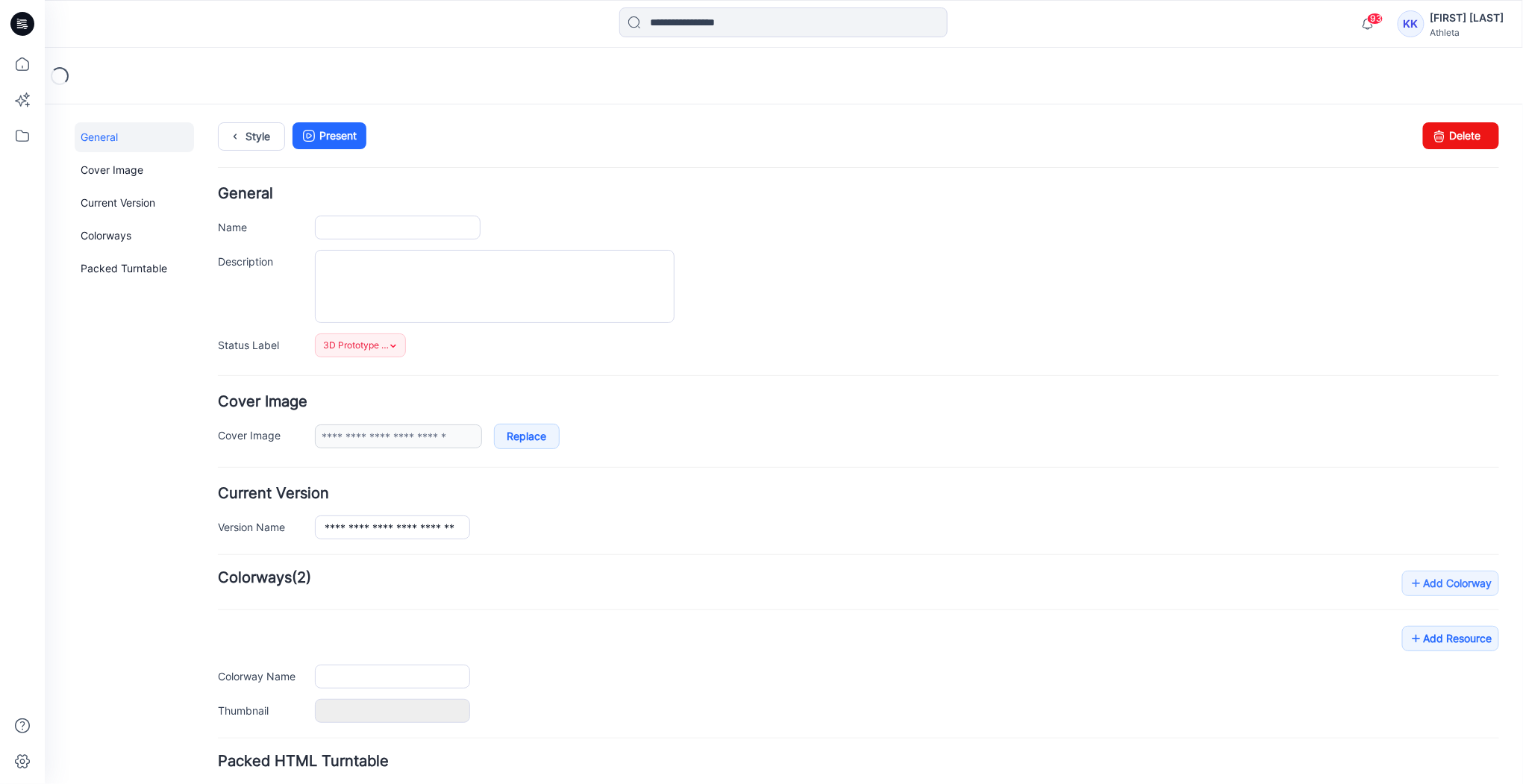 type on "**********" 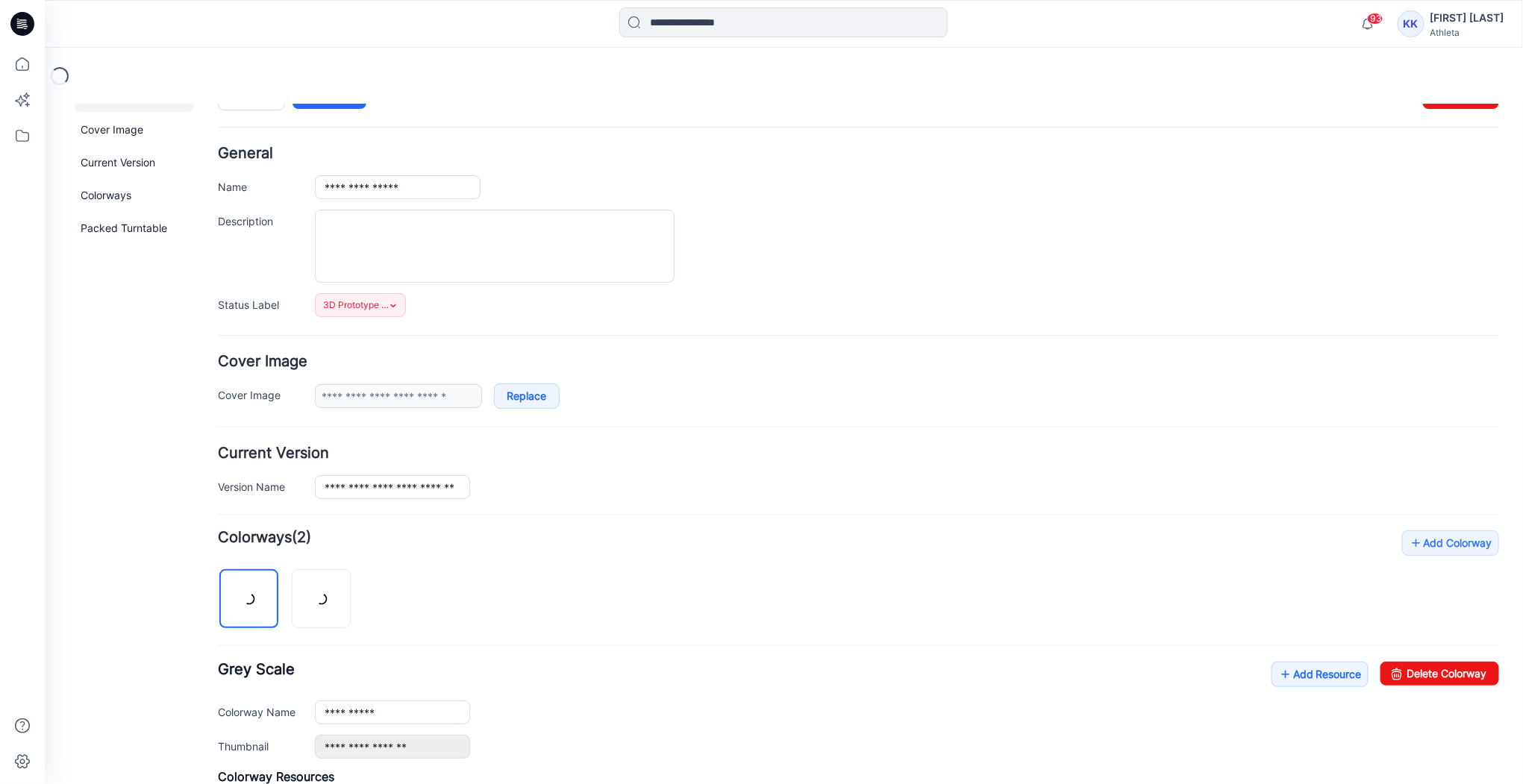 scroll, scrollTop: 60, scrollLeft: 0, axis: vertical 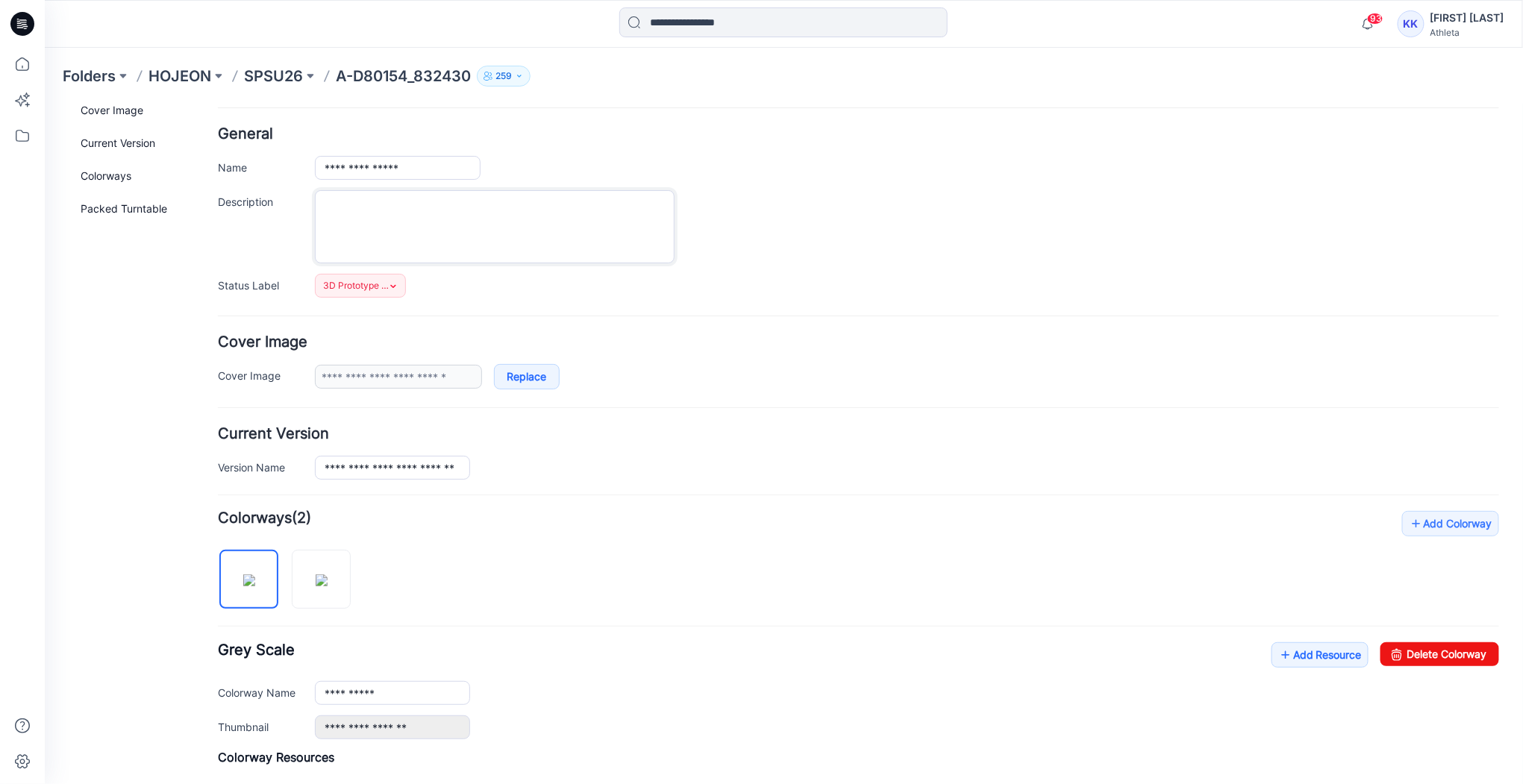 click on "Description" at bounding box center [494, 226] 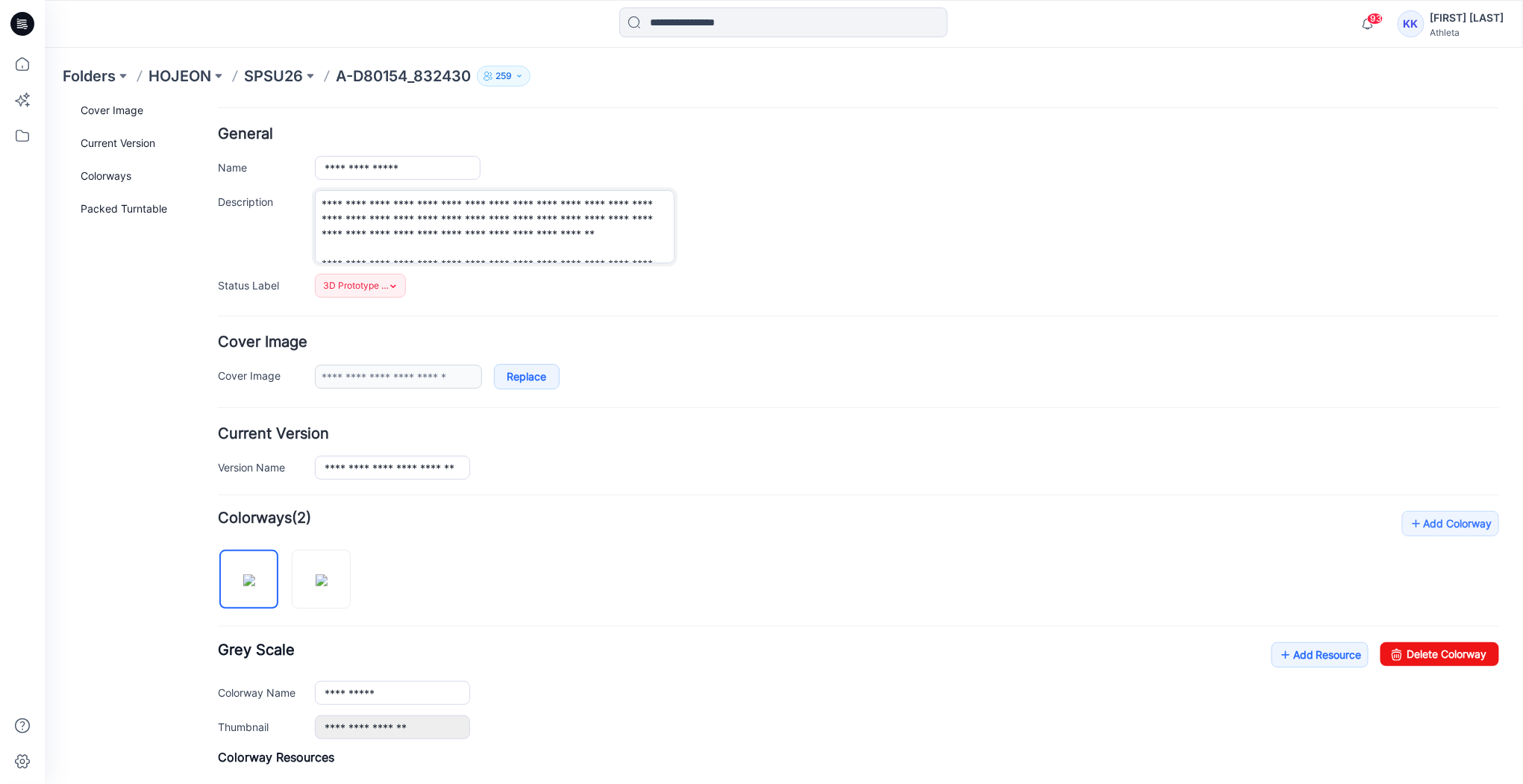 scroll, scrollTop: 52, scrollLeft: 0, axis: vertical 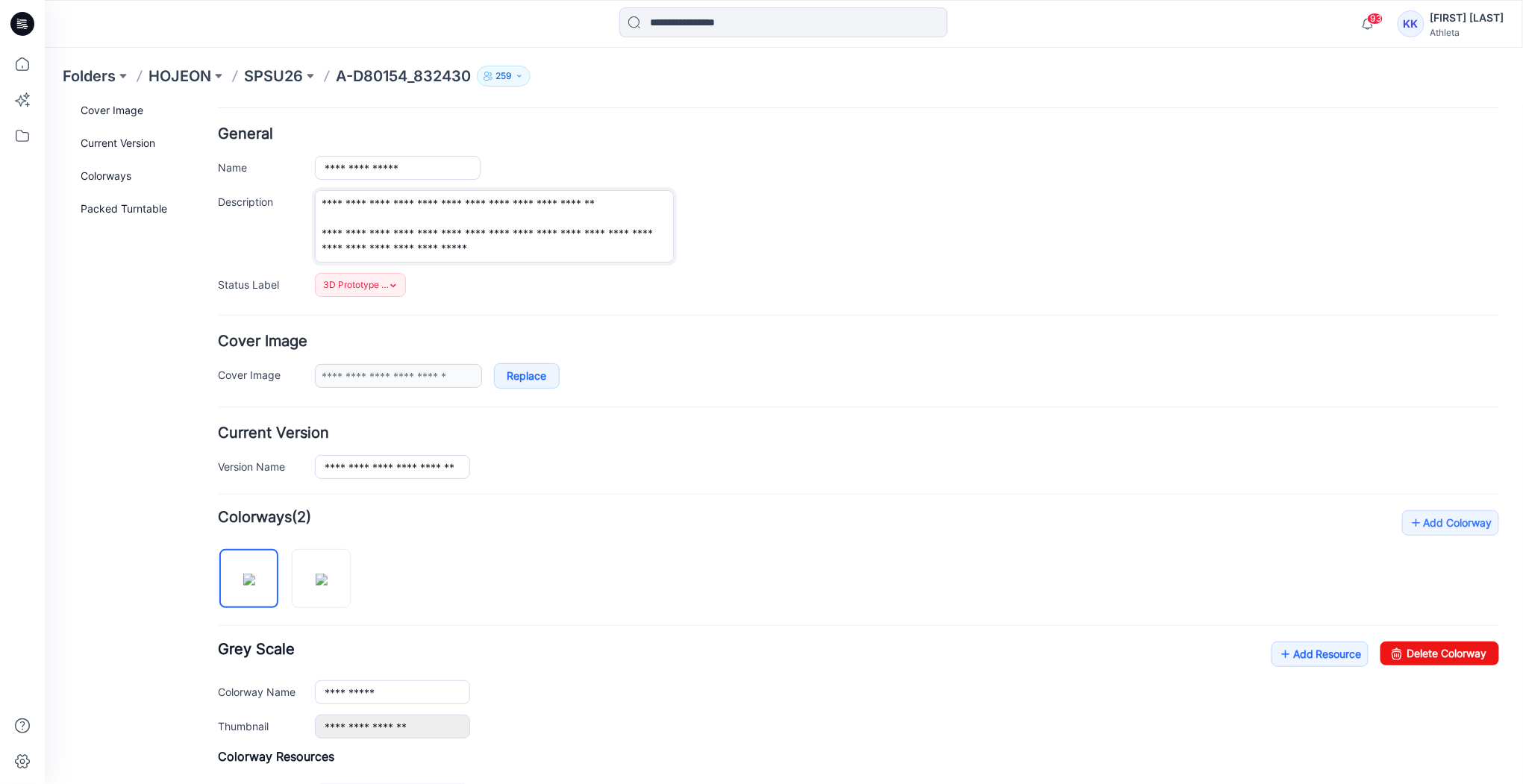 type on "**********" 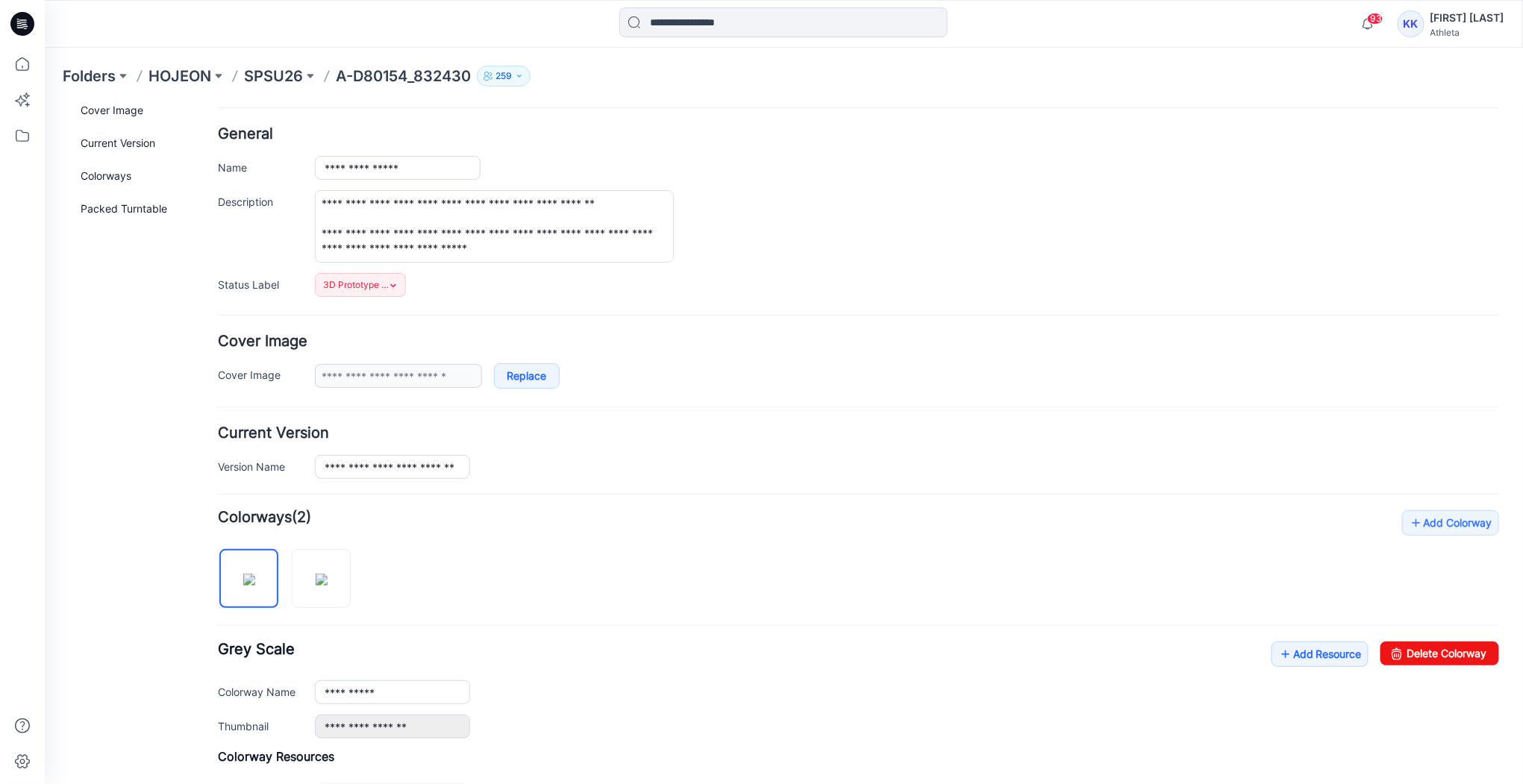 click at bounding box center [857, 315] 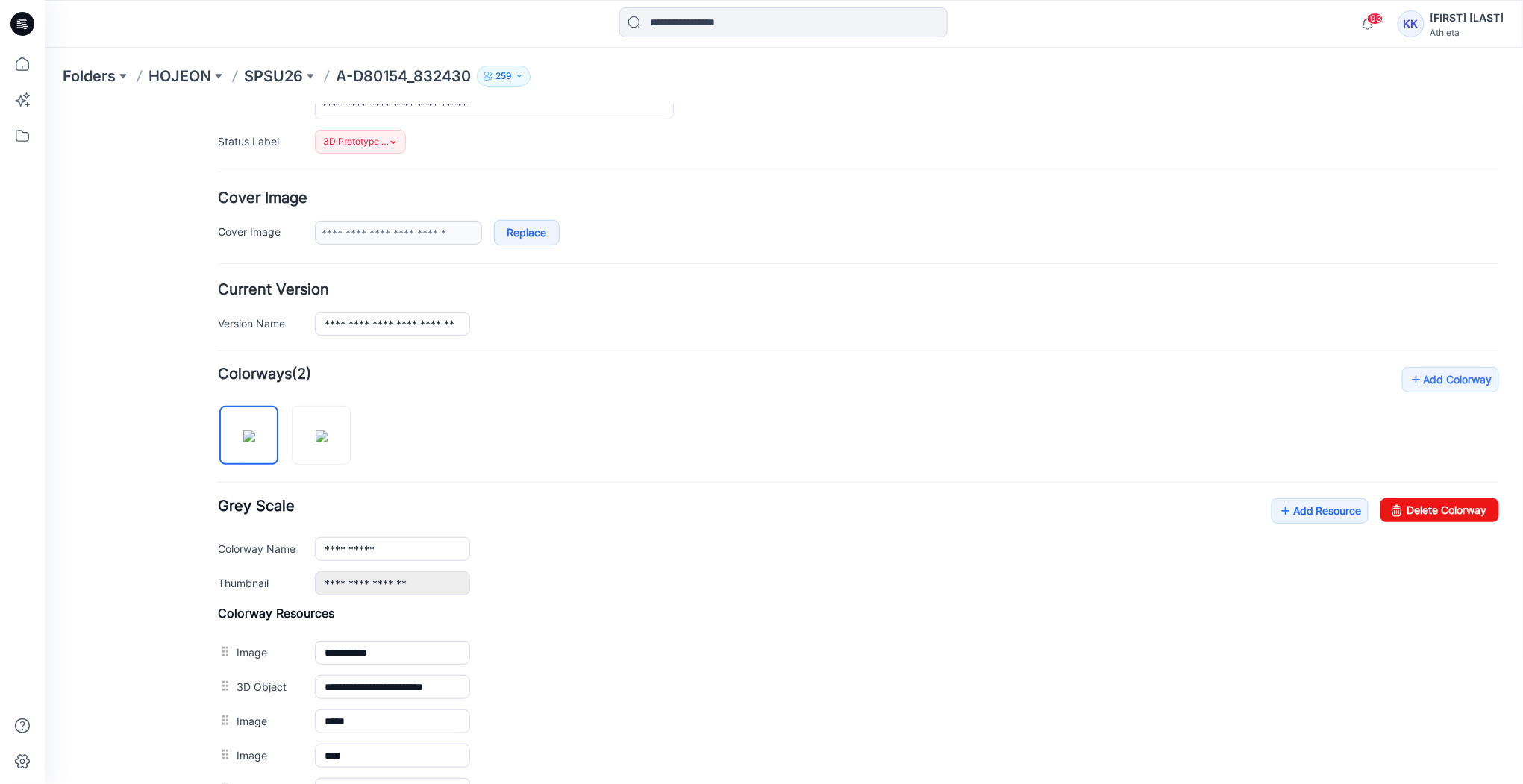 scroll, scrollTop: 418, scrollLeft: 0, axis: vertical 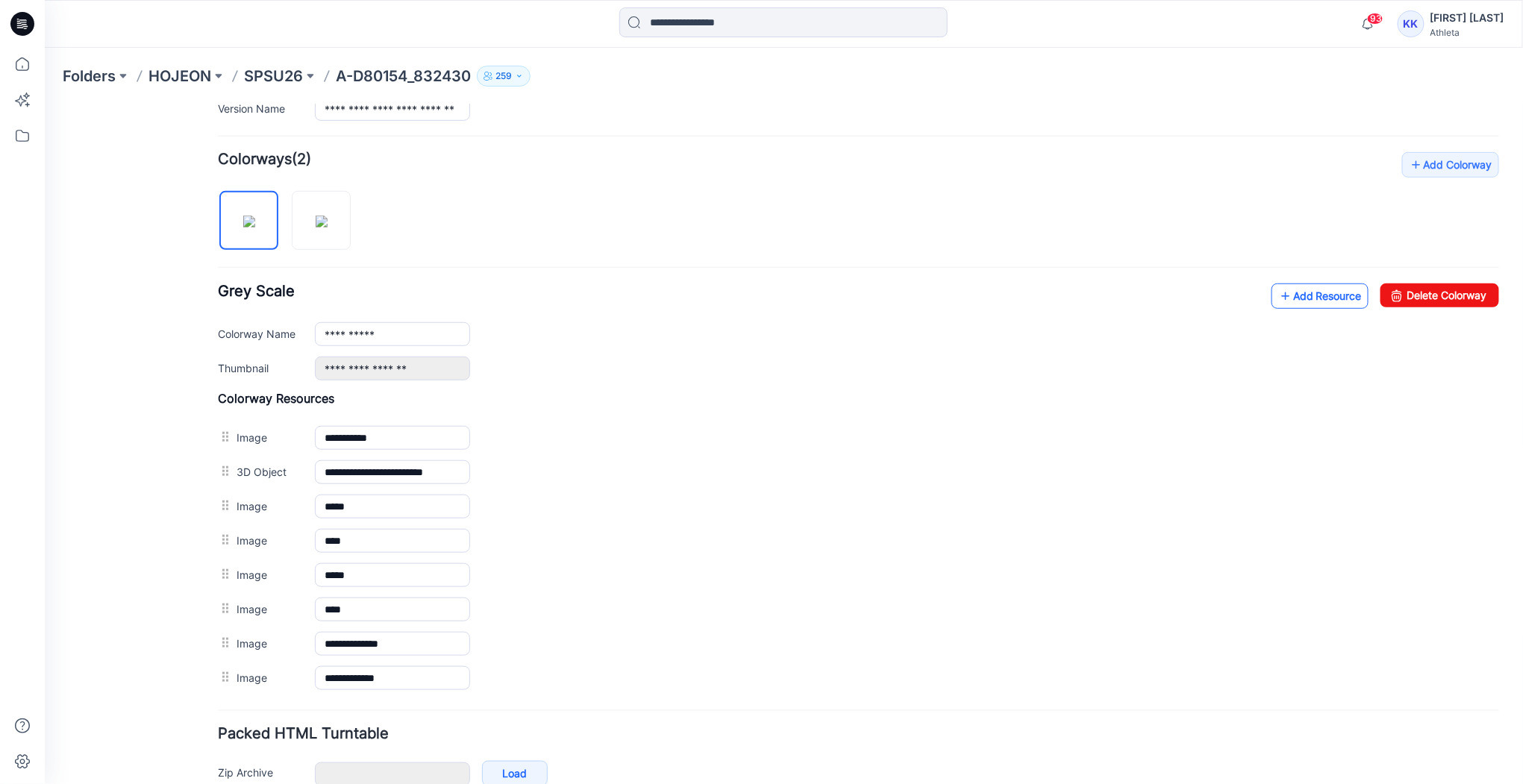 click on "Add Resource" at bounding box center [1319, 295] 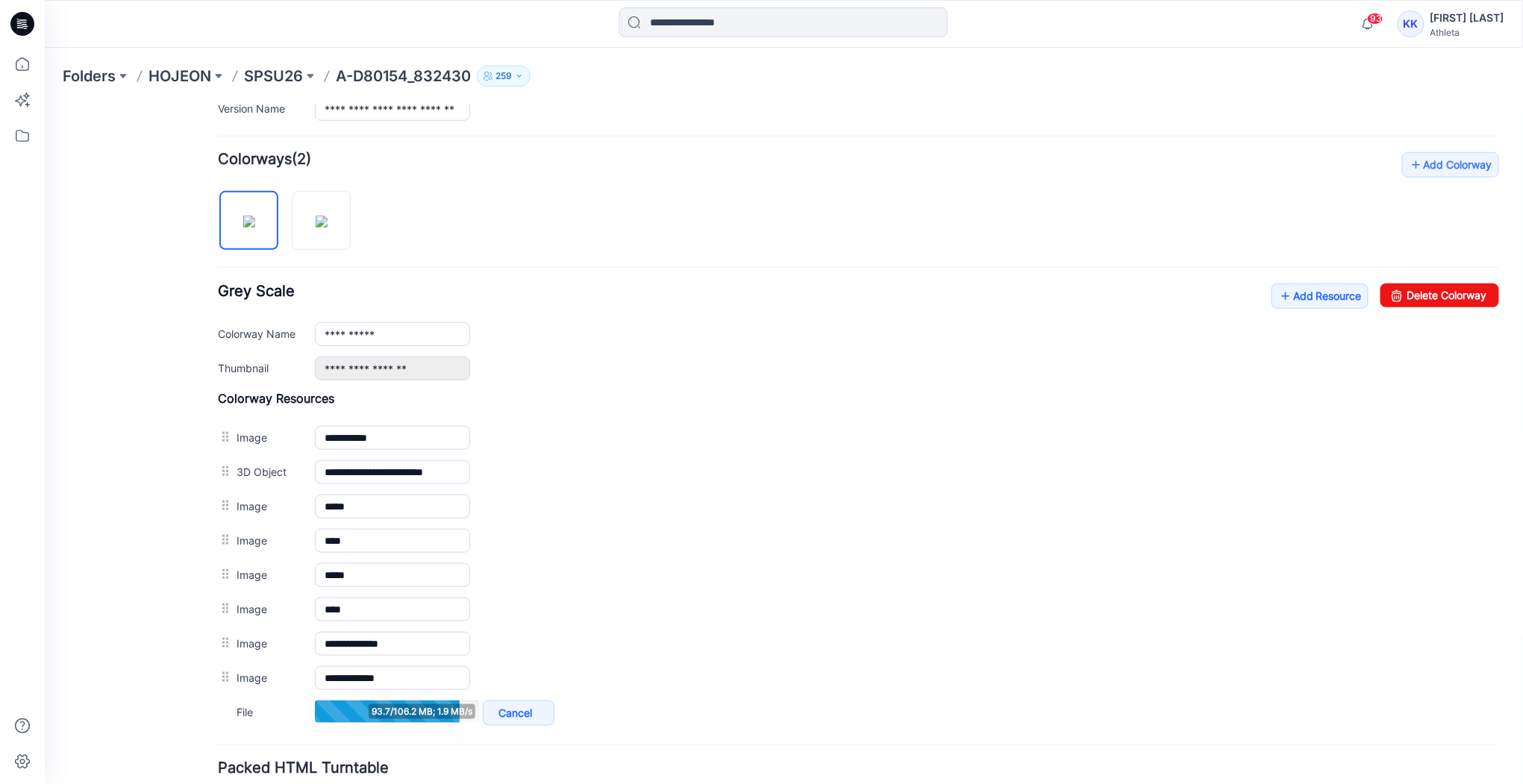 click on "**********" at bounding box center (857, 319) 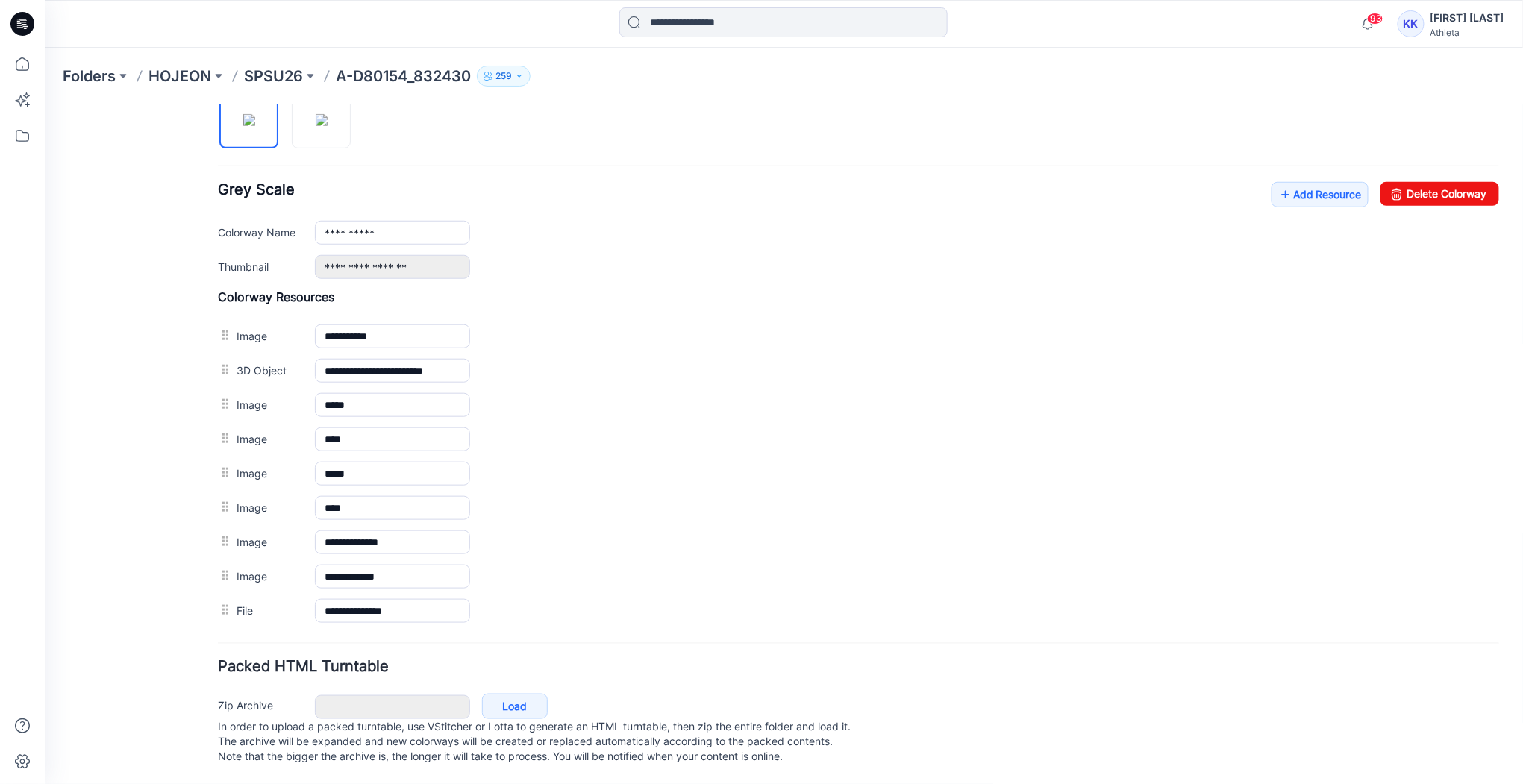 scroll, scrollTop: 521, scrollLeft: 0, axis: vertical 